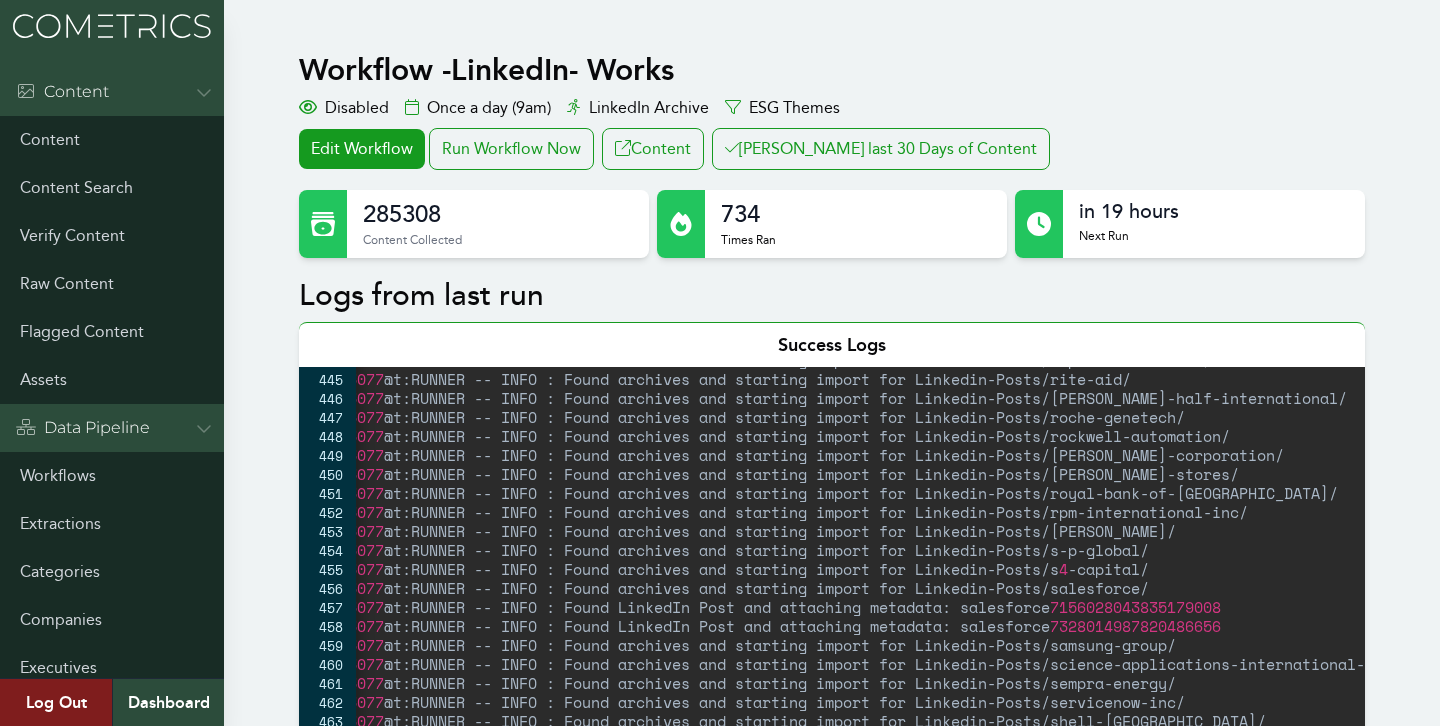 scroll, scrollTop: 1111, scrollLeft: 0, axis: vertical 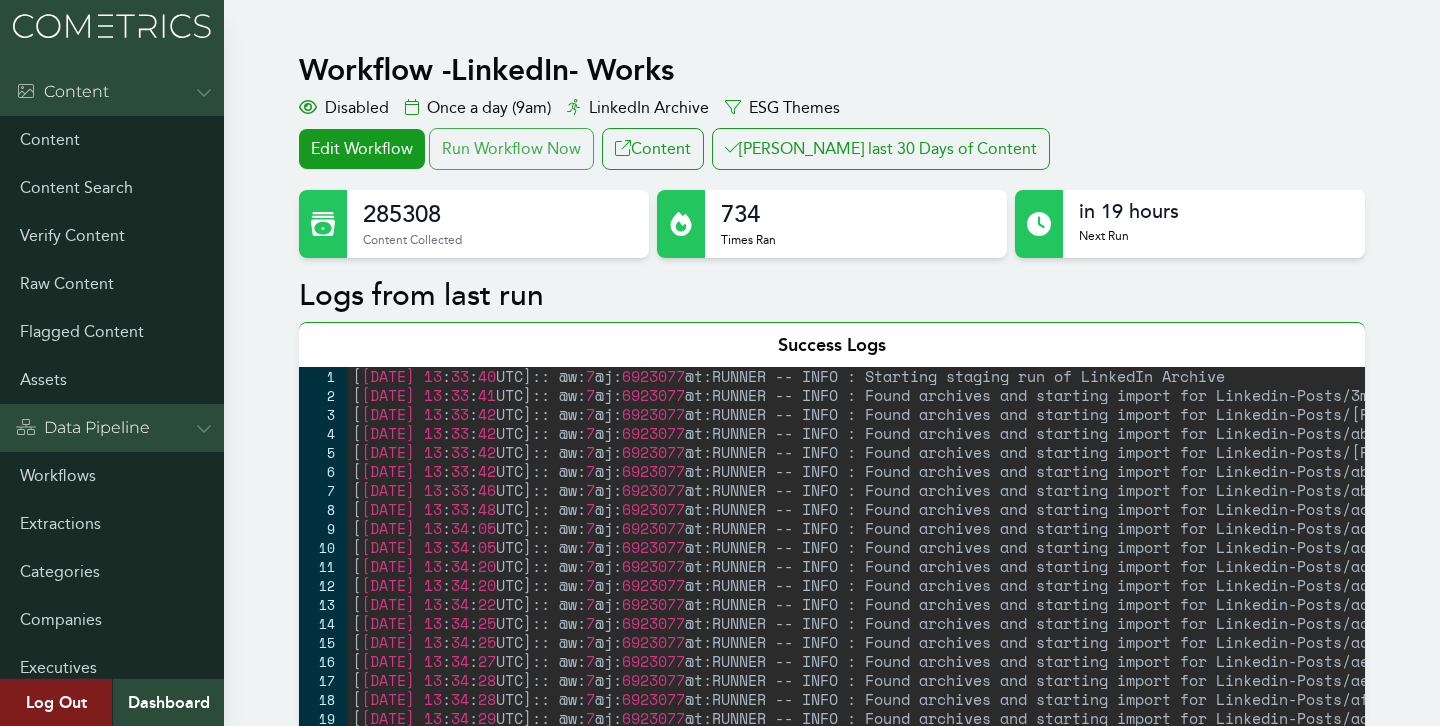 click on "Run Workflow Now" at bounding box center (511, 149) 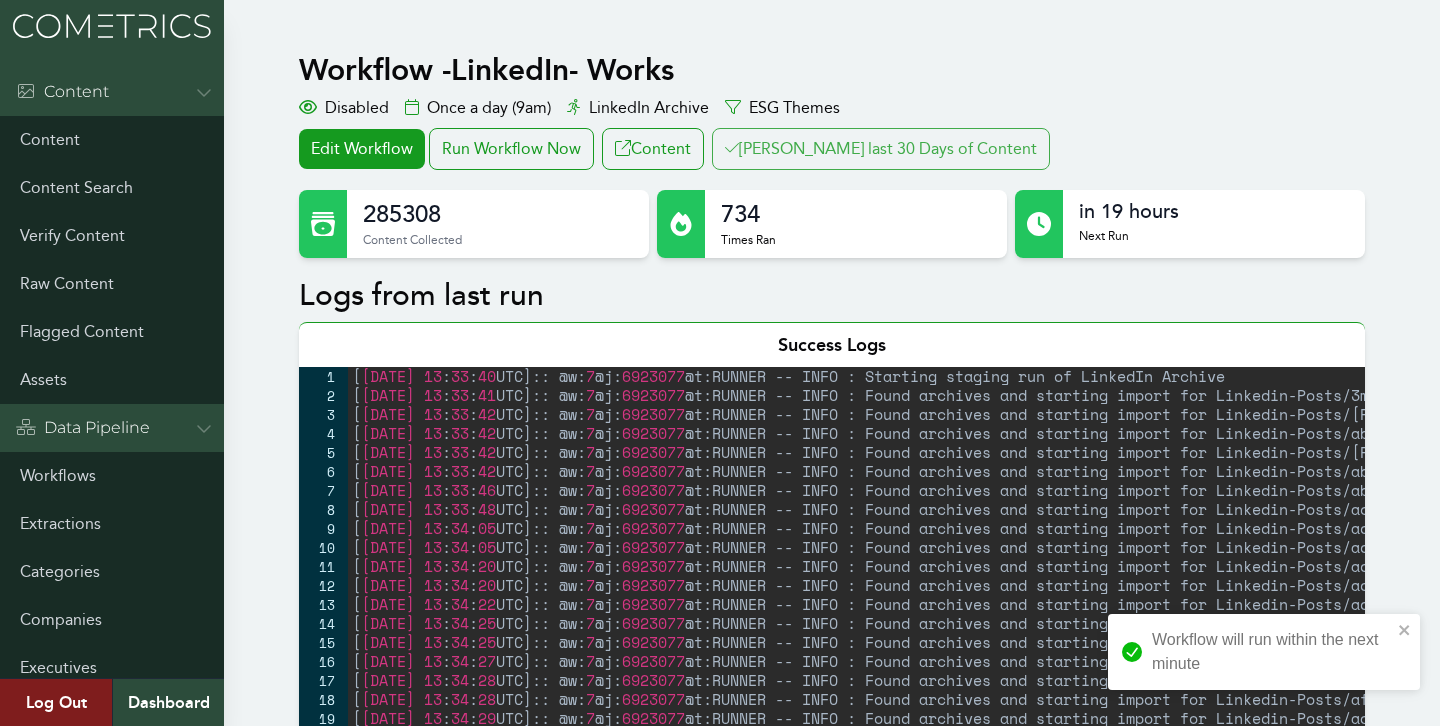 click on "Clair last 30 Days of Content" at bounding box center (881, 149) 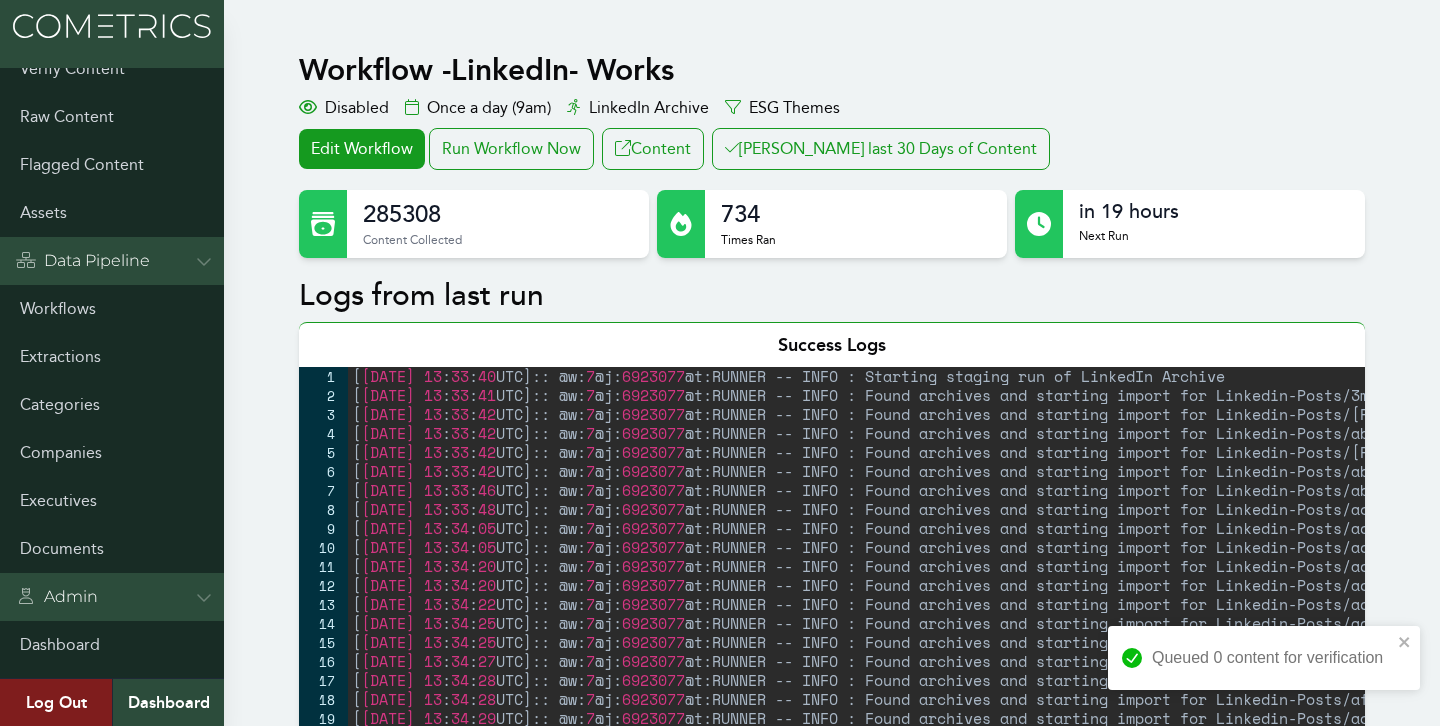 scroll, scrollTop: 286, scrollLeft: 0, axis: vertical 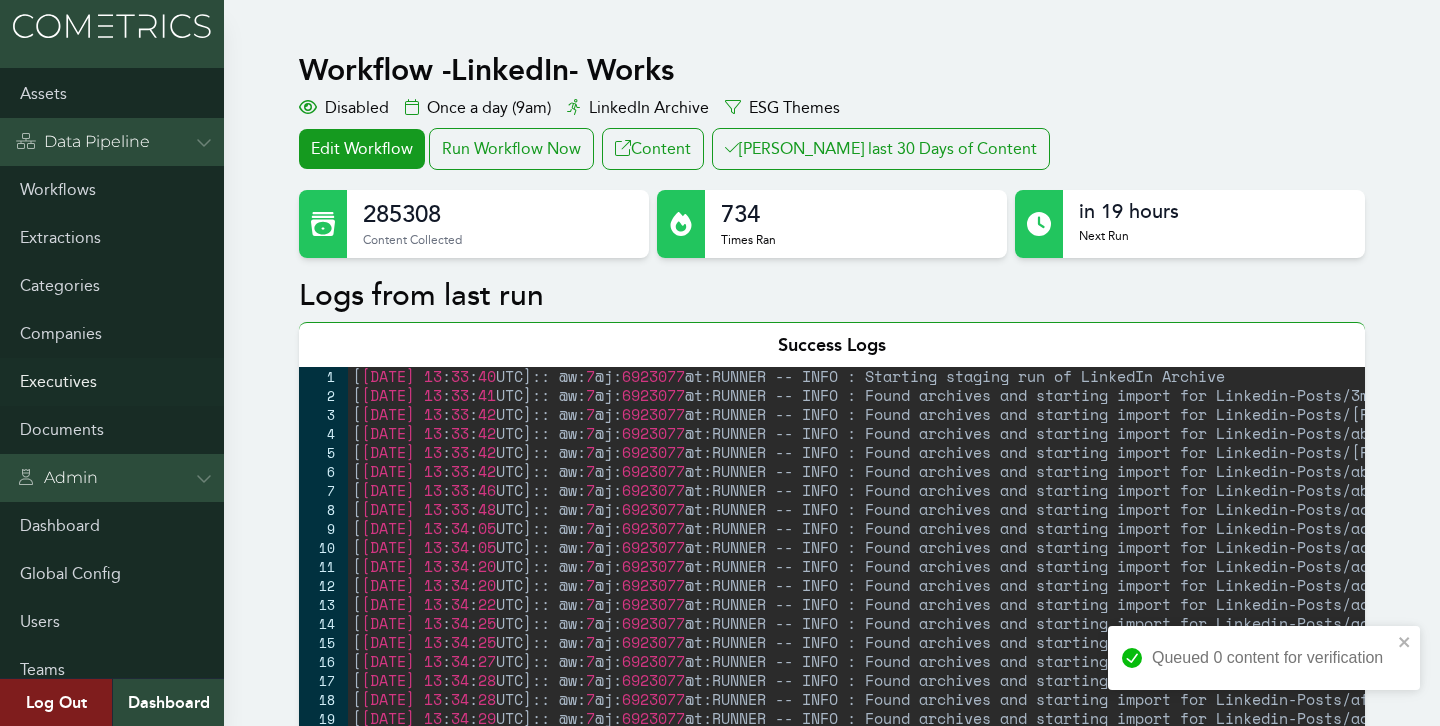 click on "Executives" at bounding box center [112, 382] 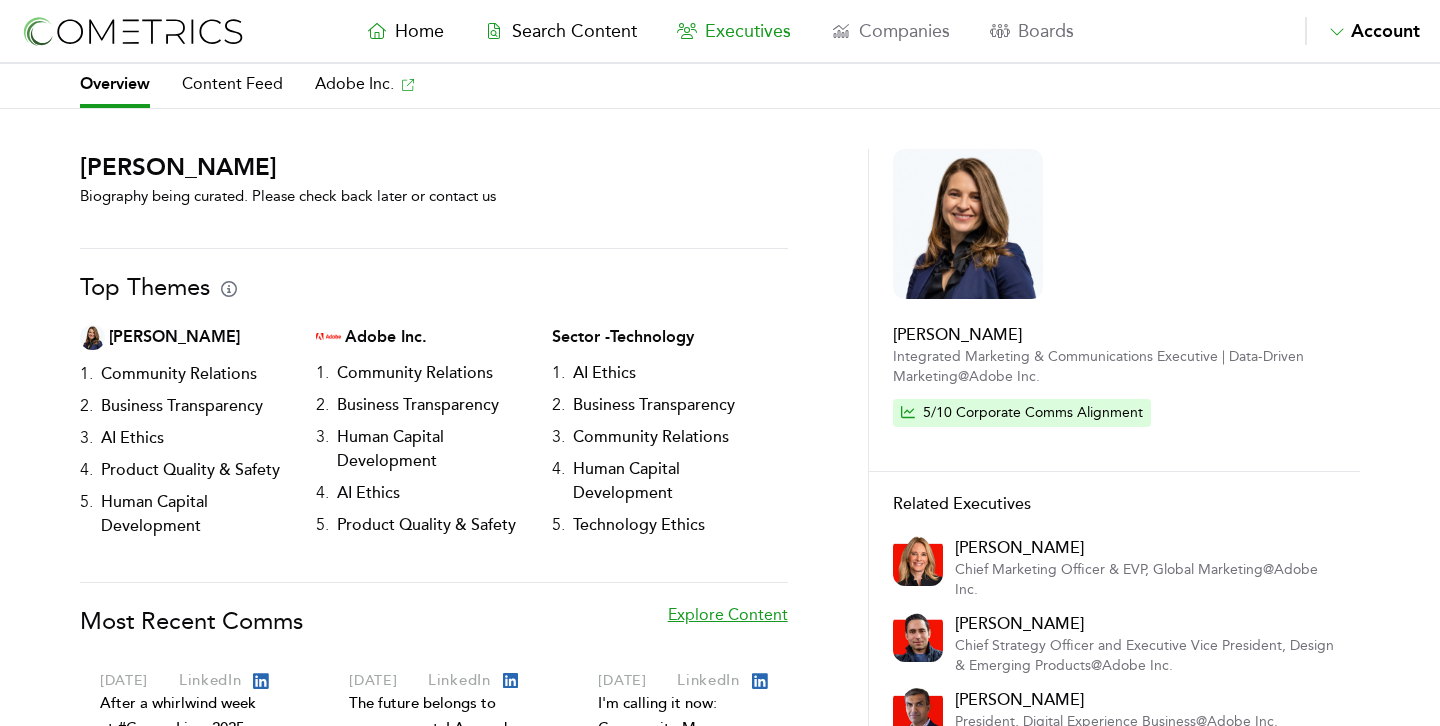 scroll, scrollTop: 0, scrollLeft: 0, axis: both 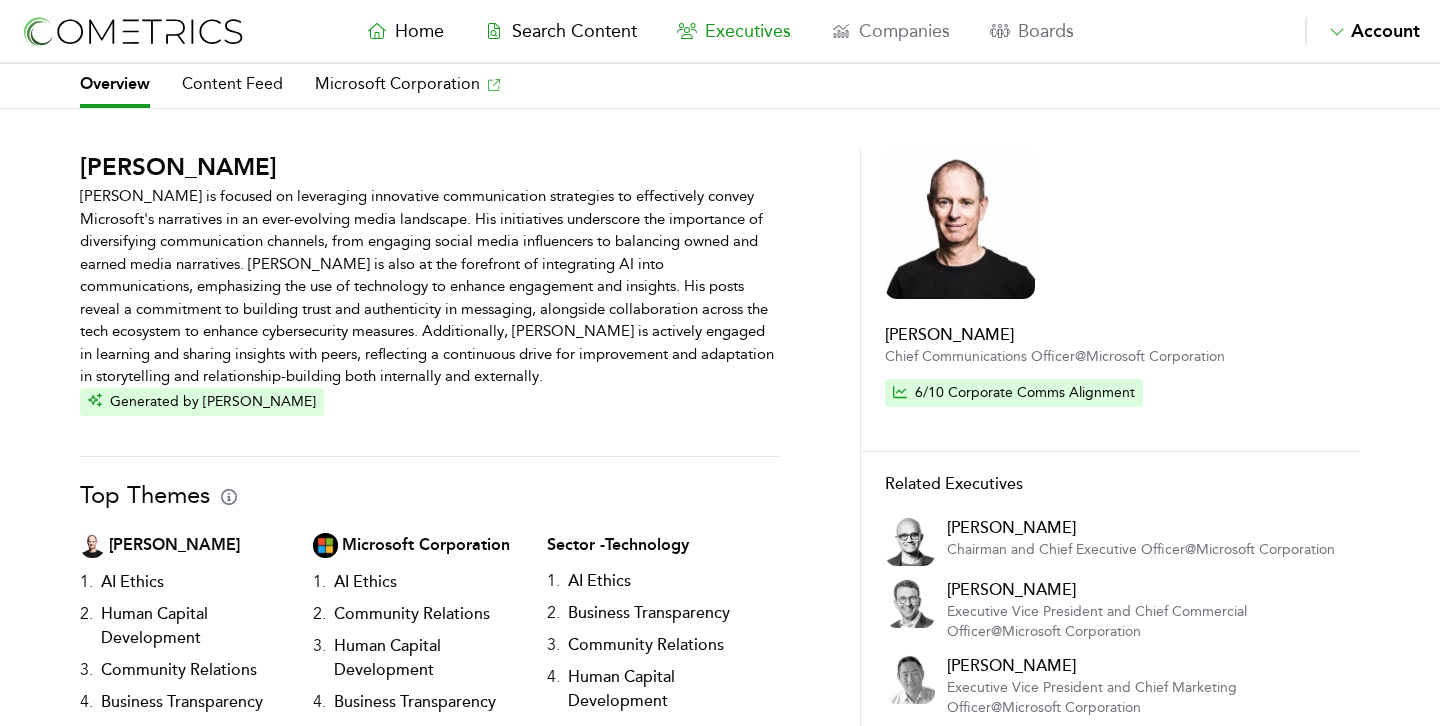 click on "Frank X. Shaw Frank X. Shaw is focused on leveraging innovative communication strategies to effectively convey Microsoft's narratives in an ever-evolving media landscape. His initiatives underscore the importance of diversifying communication channels, from engaging social media influencers to balancing owned and earned media narratives. Shaw is also at the forefront of integrating AI into communications, emphasizing the use of technology to enhance engagement and insights. His posts reveal a commitment to building trust and authenticity in messaging, alongside collaboration across the tech ecosystem to enhance cybersecurity measures. Additionally, Shaw is actively engaged in learning and sharing insights with peers, reflecting a continuous drive for improvement and adaptation in storytelling and relationship-building both internally and externally.   Generated by CLAIR Top Themes   Frank X. Shaw 1 . AI Ethics 2 . Human Capital Development 3 . Community Relations 4 . Business Transparency 5 . 1 . AI Ethics 2" at bounding box center (720, 642) 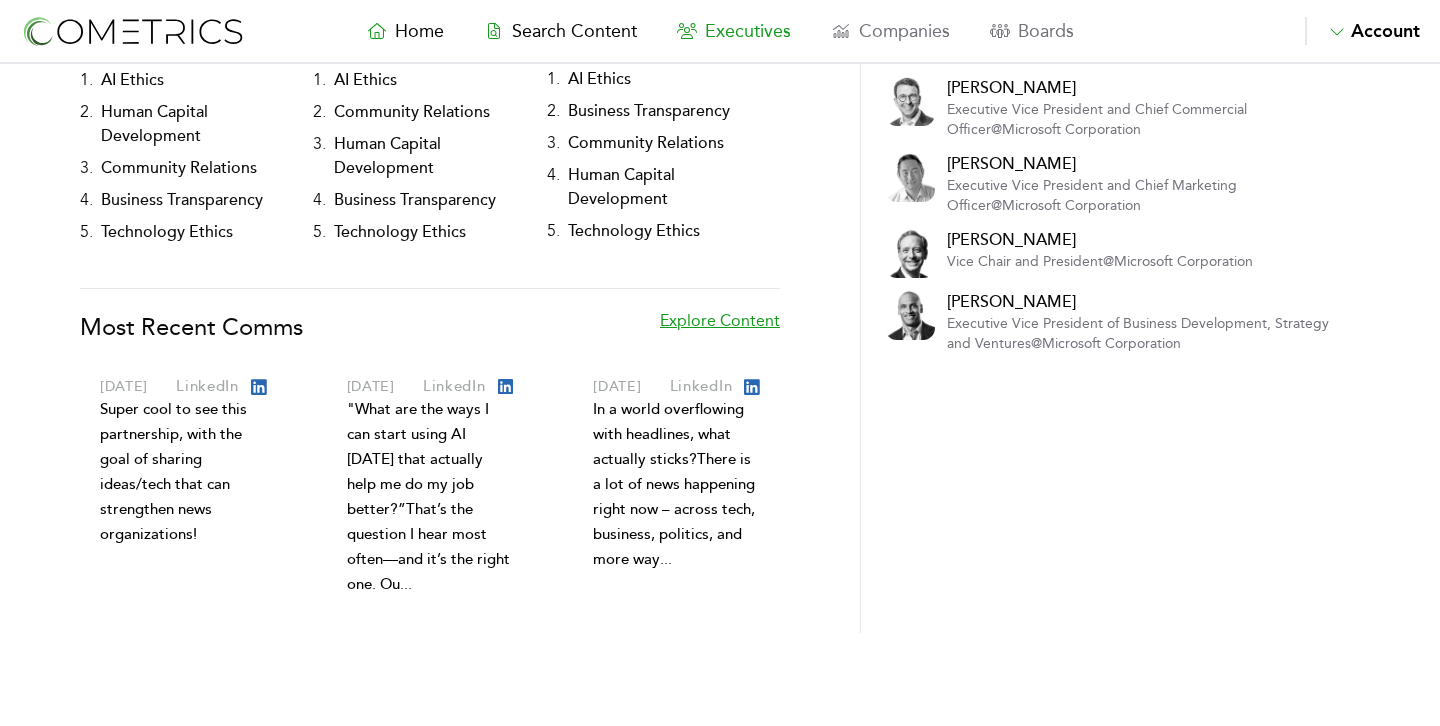 scroll, scrollTop: 568, scrollLeft: 0, axis: vertical 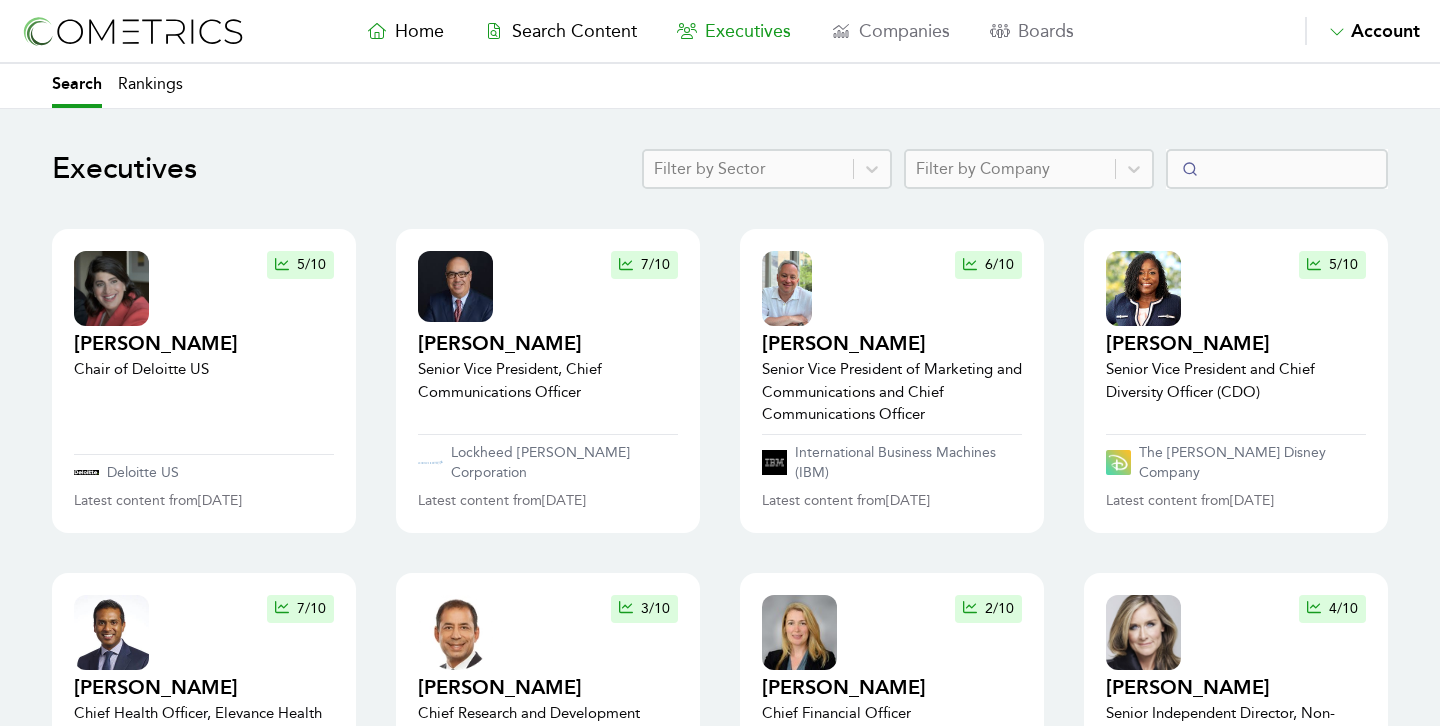 select on "50" 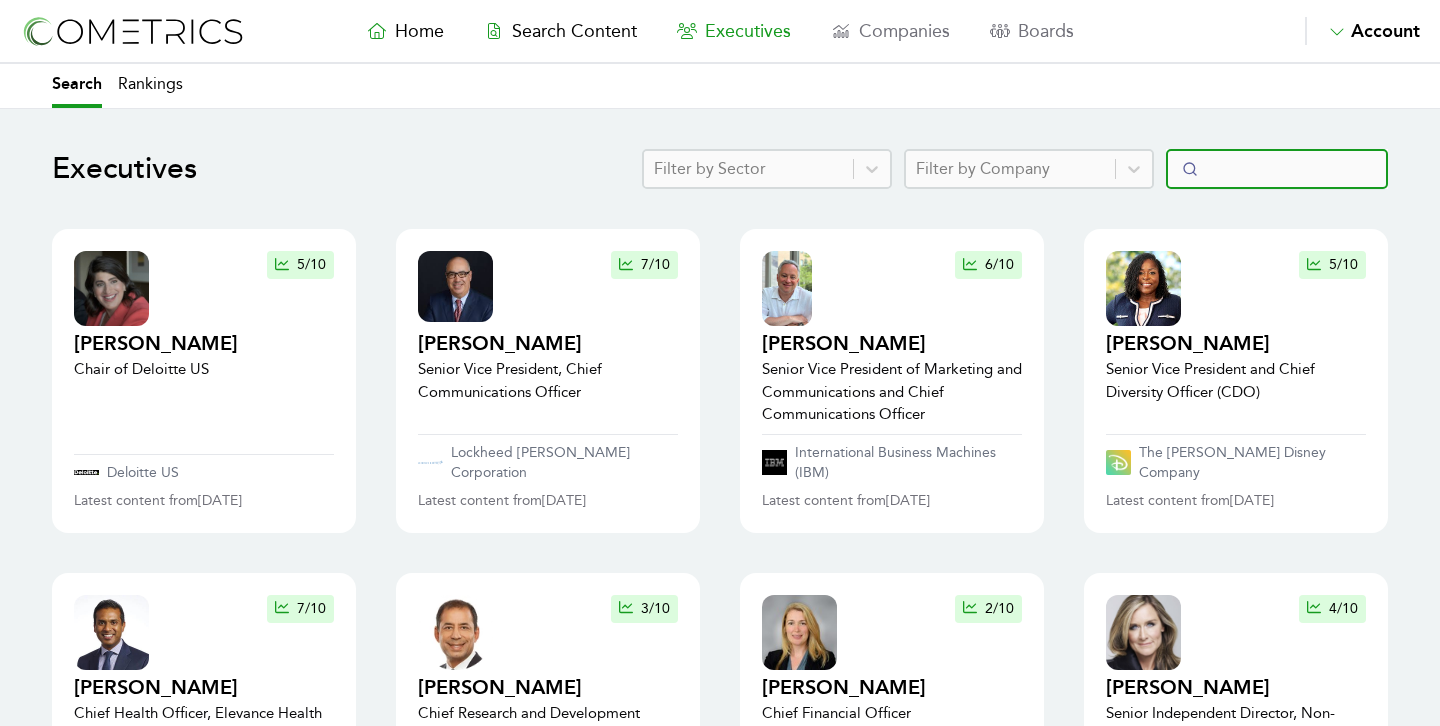 click at bounding box center [1277, 169] 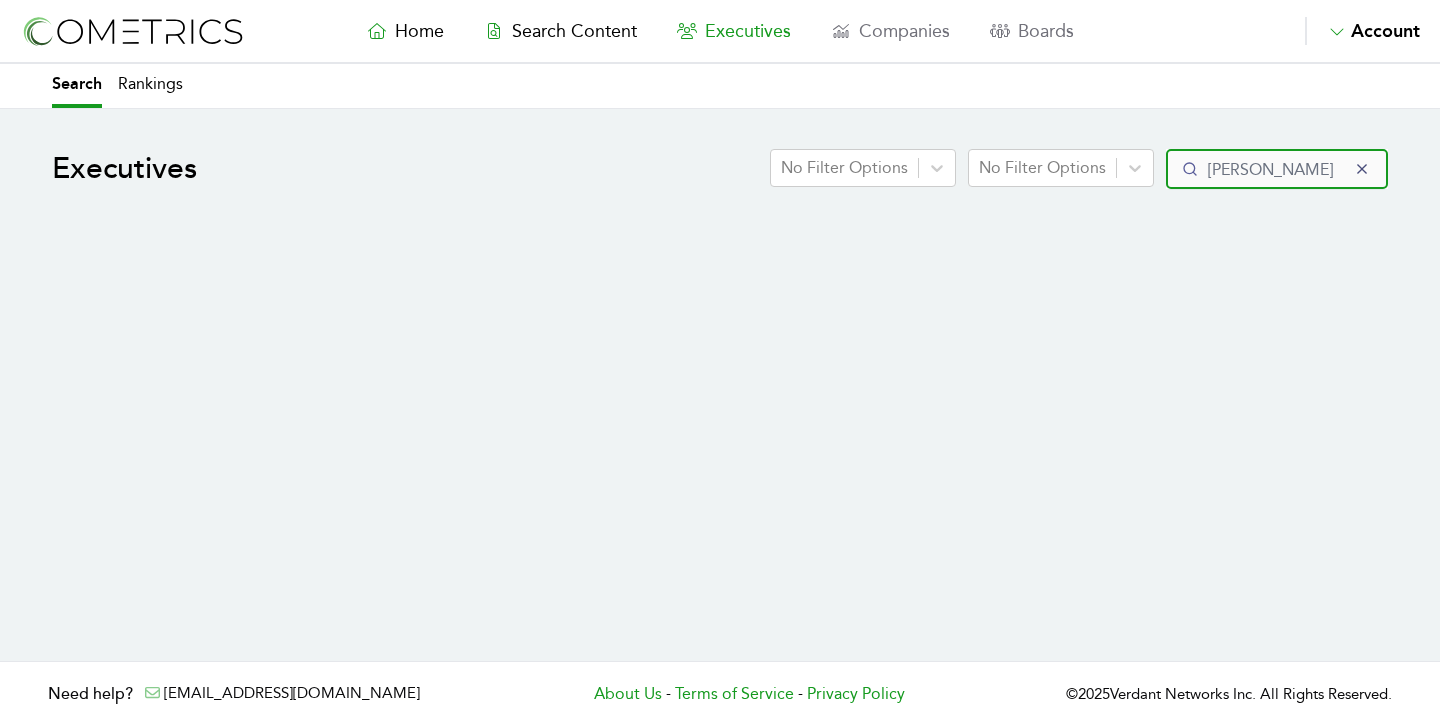 type on "wilk" 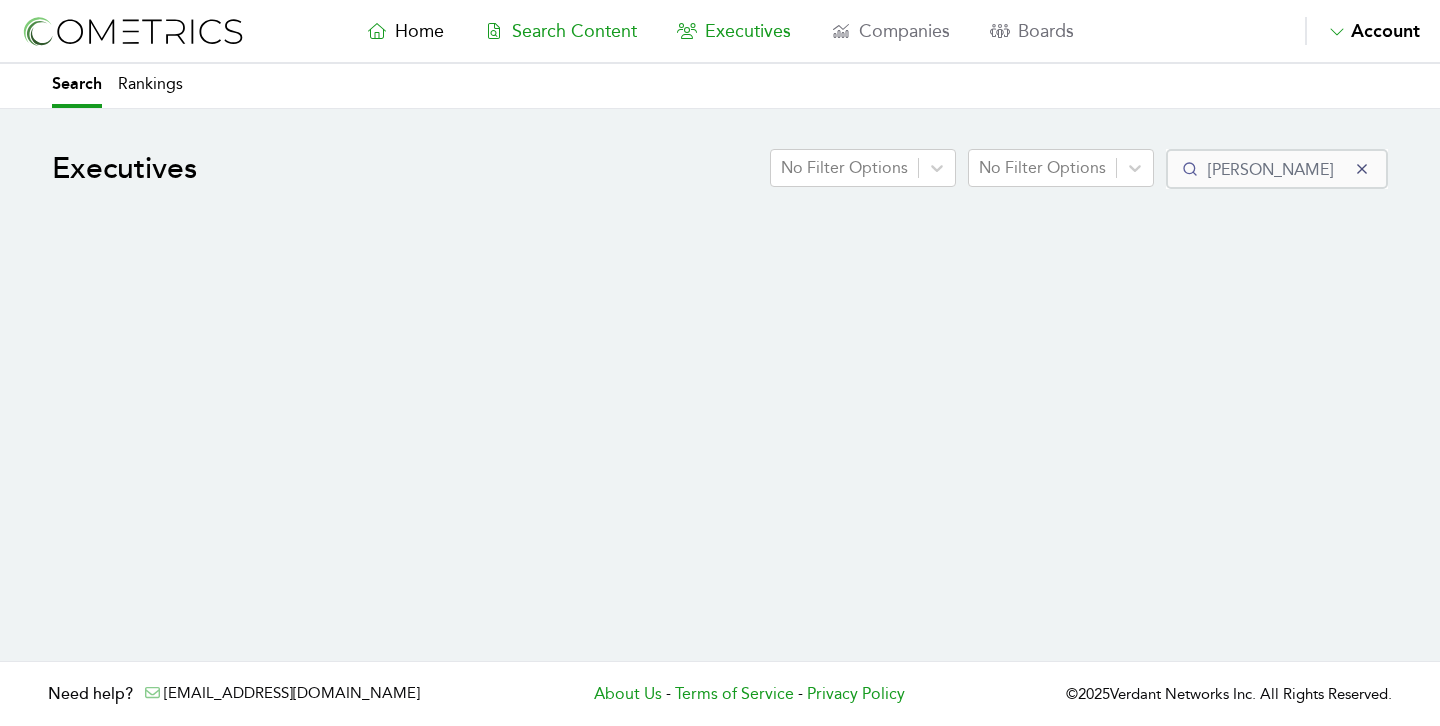 click on "Search Content" at bounding box center [560, 31] 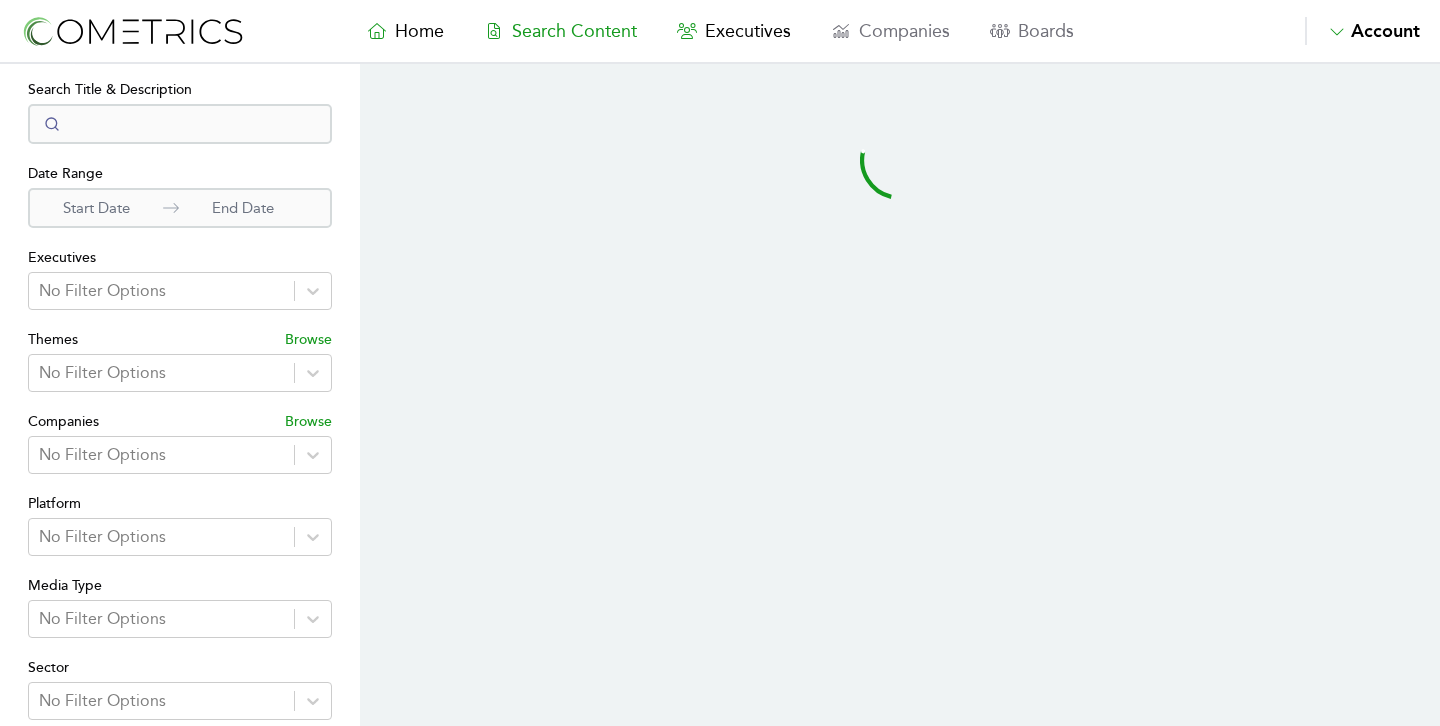 select on "50" 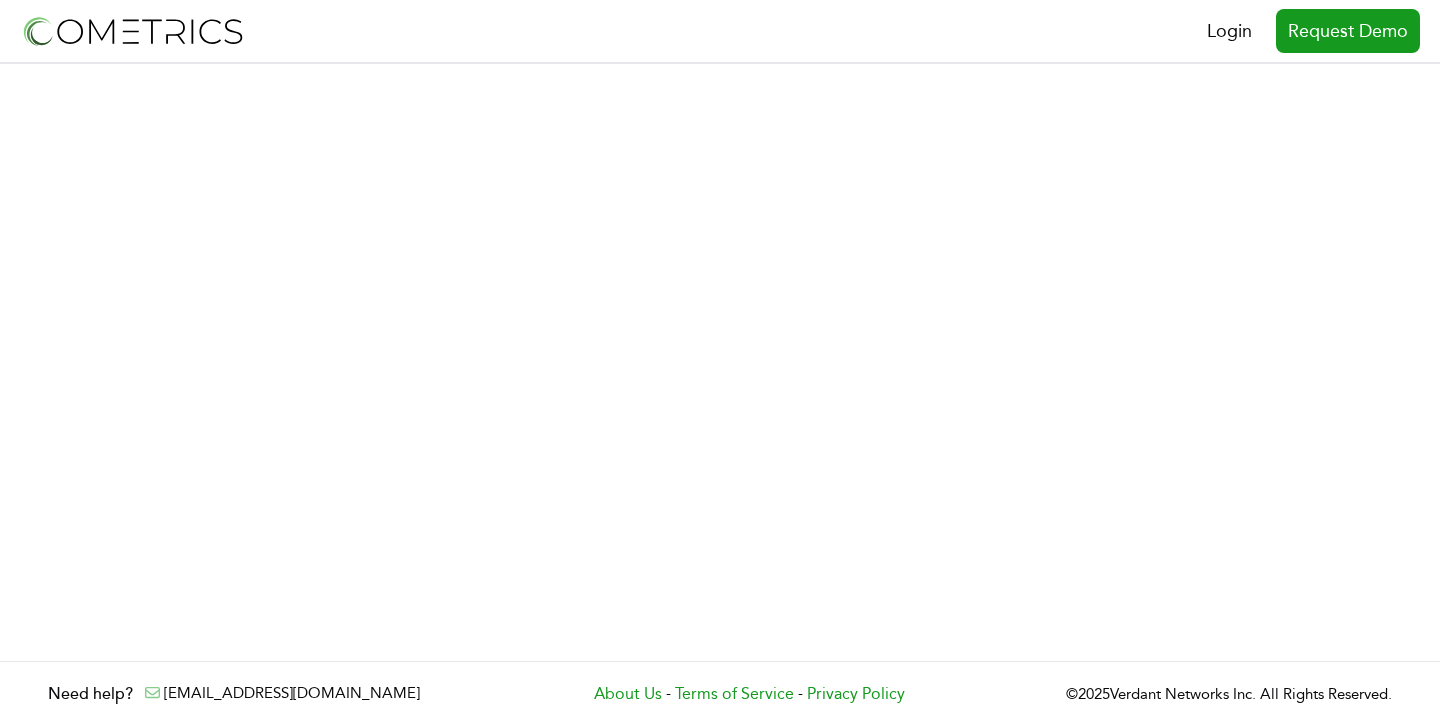 scroll, scrollTop: 0, scrollLeft: 0, axis: both 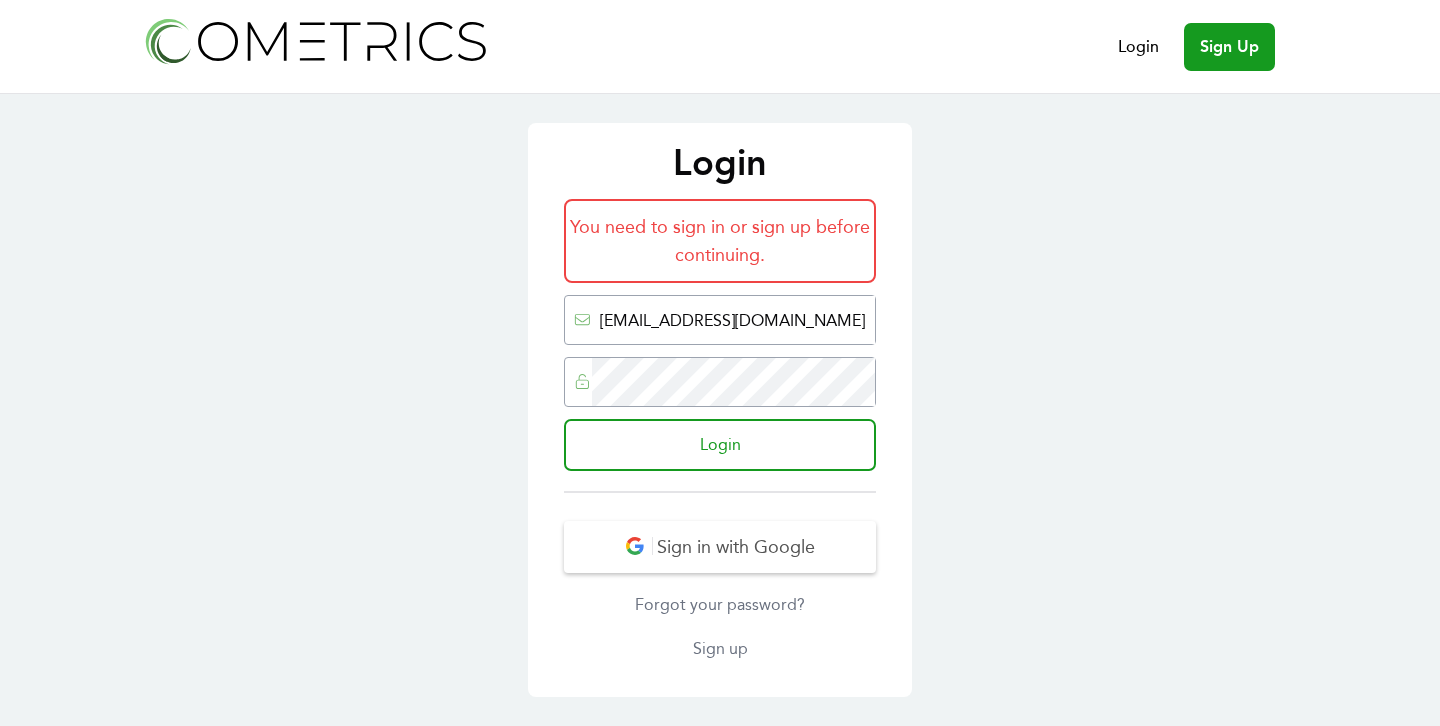 type on "[EMAIL_ADDRESS][DOMAIN_NAME]" 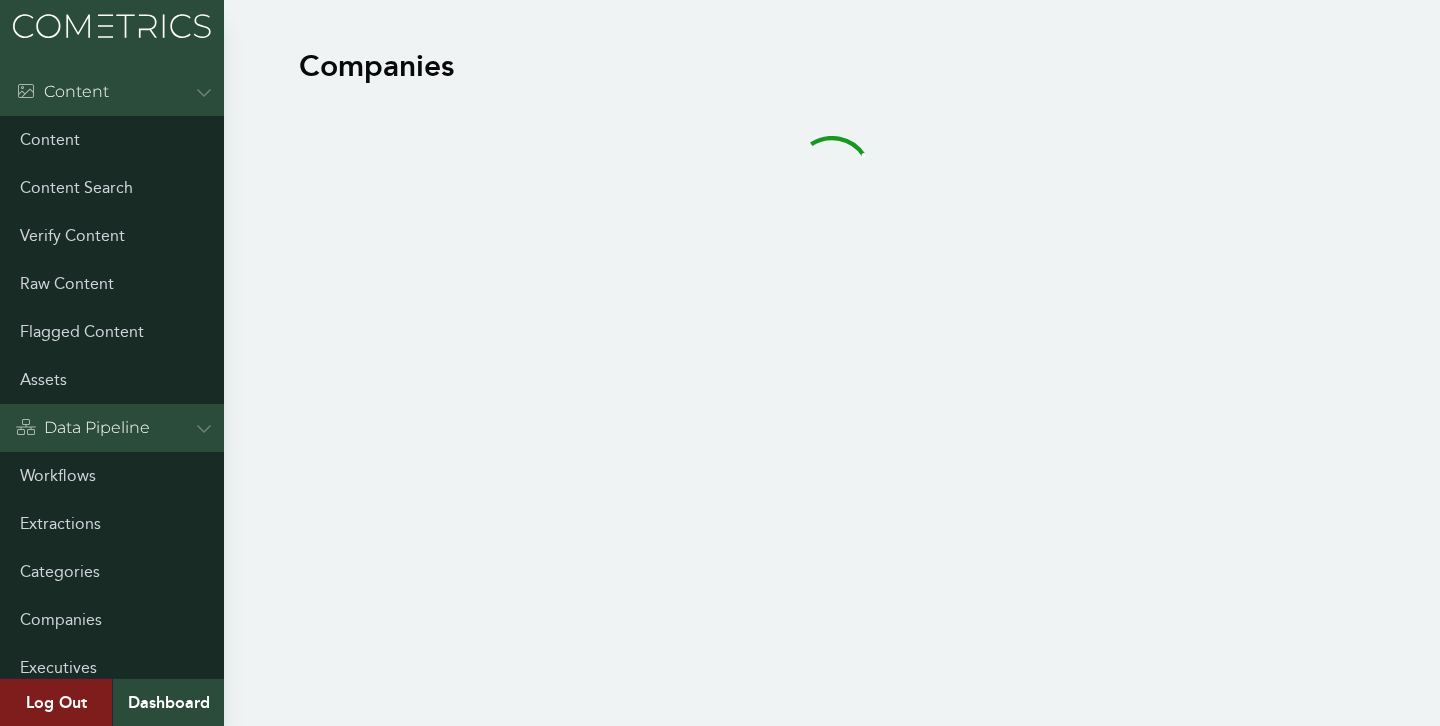 scroll, scrollTop: 0, scrollLeft: 0, axis: both 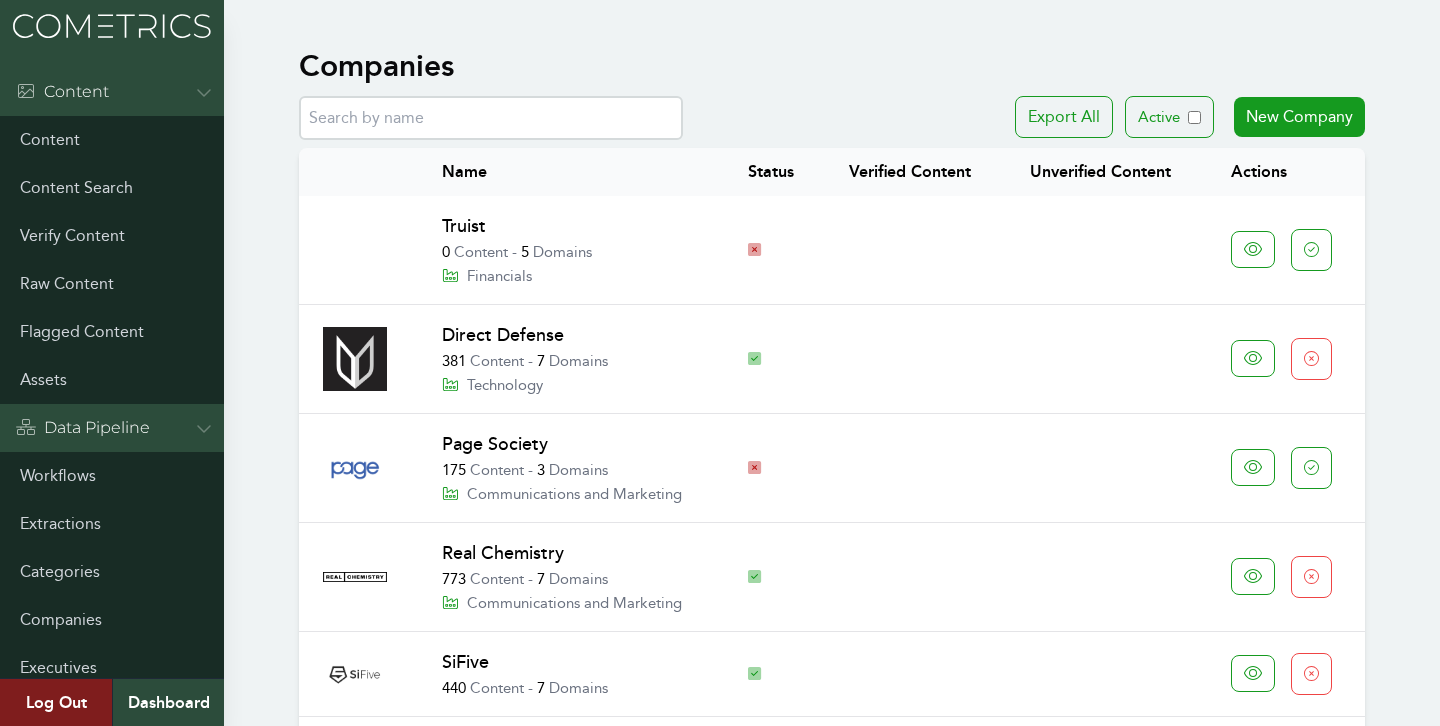 click at bounding box center (491, 118) 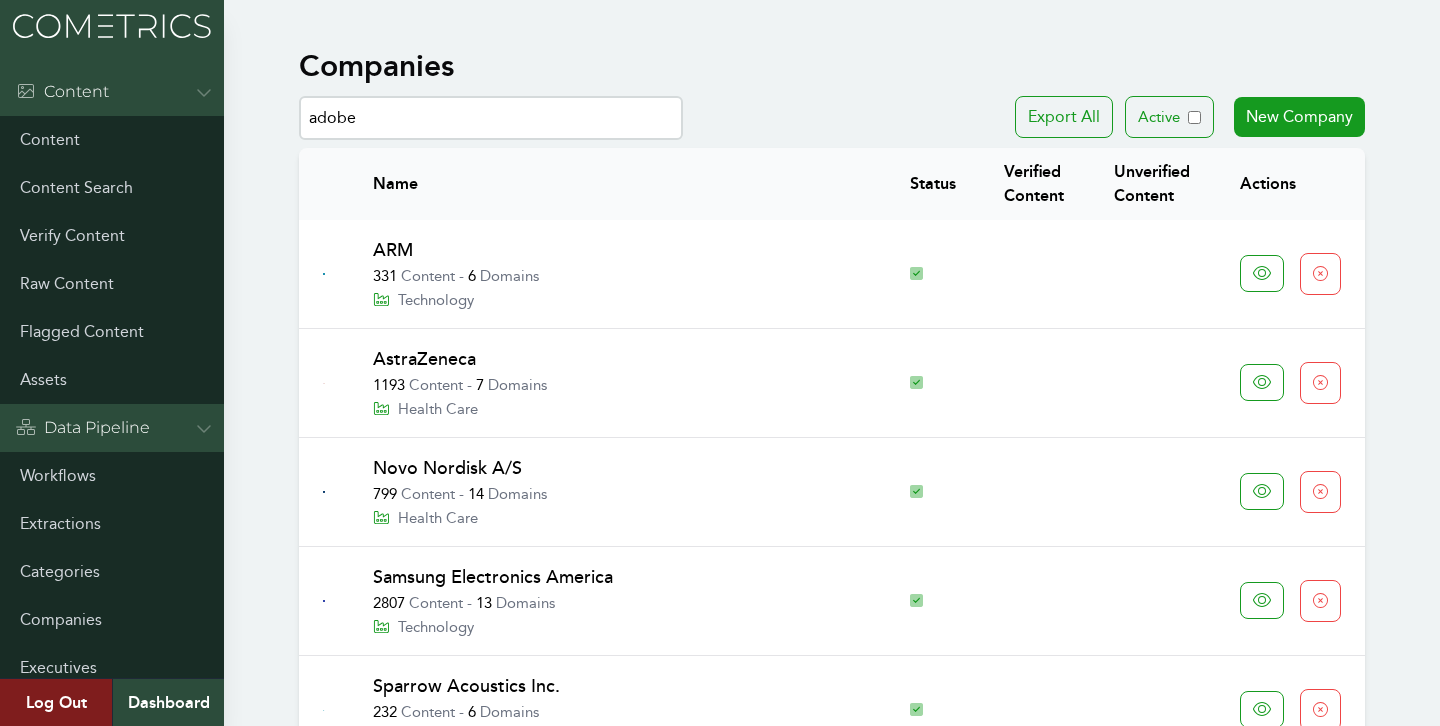 click on "ARM 331   Content - 6   Domains Technology" at bounding box center [617, 274] 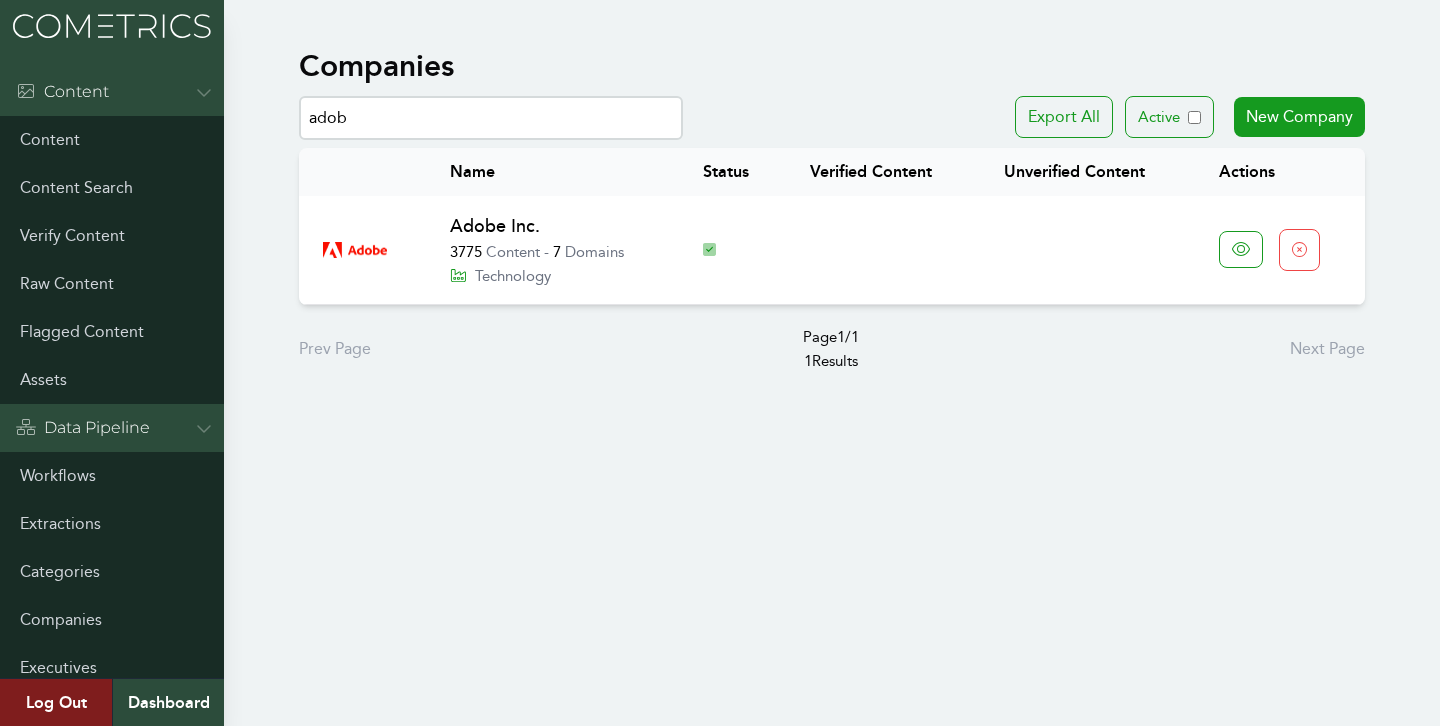 click on "Adobe Inc." at bounding box center (495, 226) 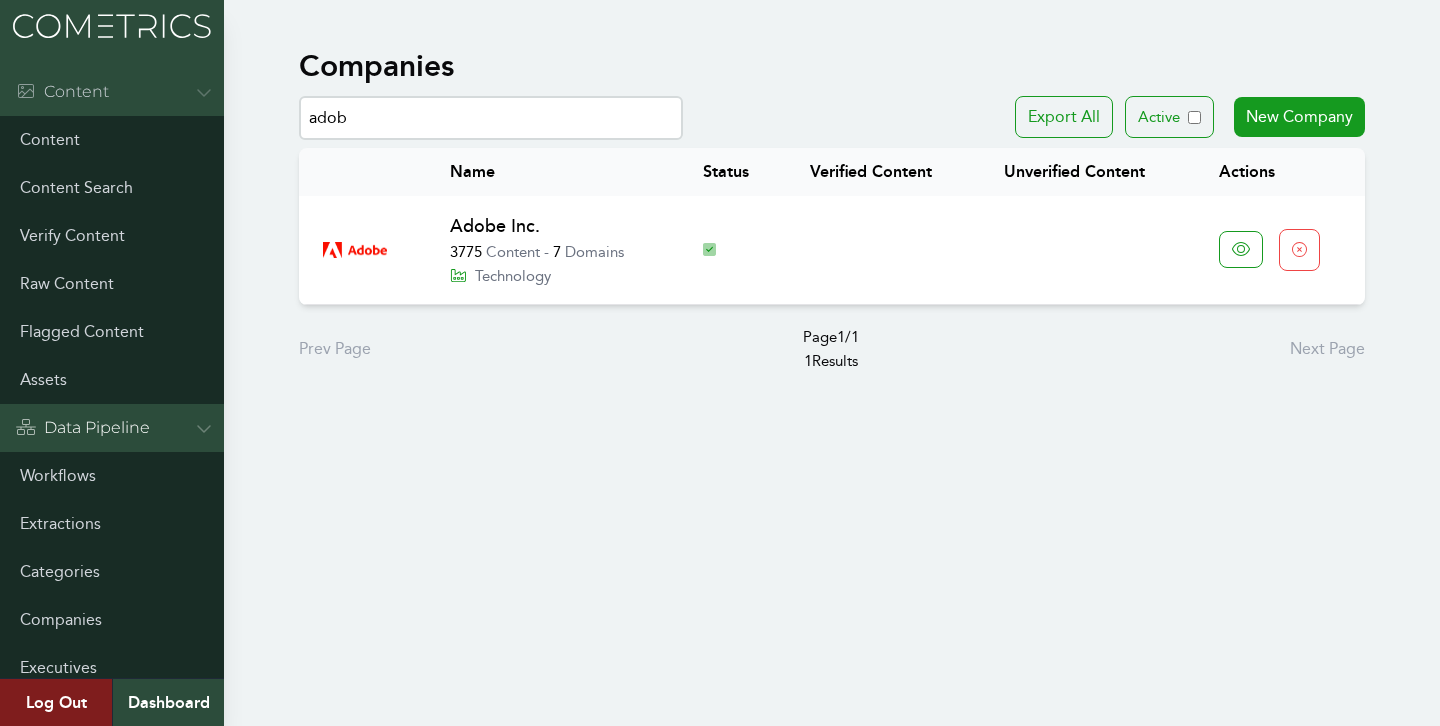 drag, startPoint x: 354, startPoint y: 114, endPoint x: 212, endPoint y: 102, distance: 142.50613 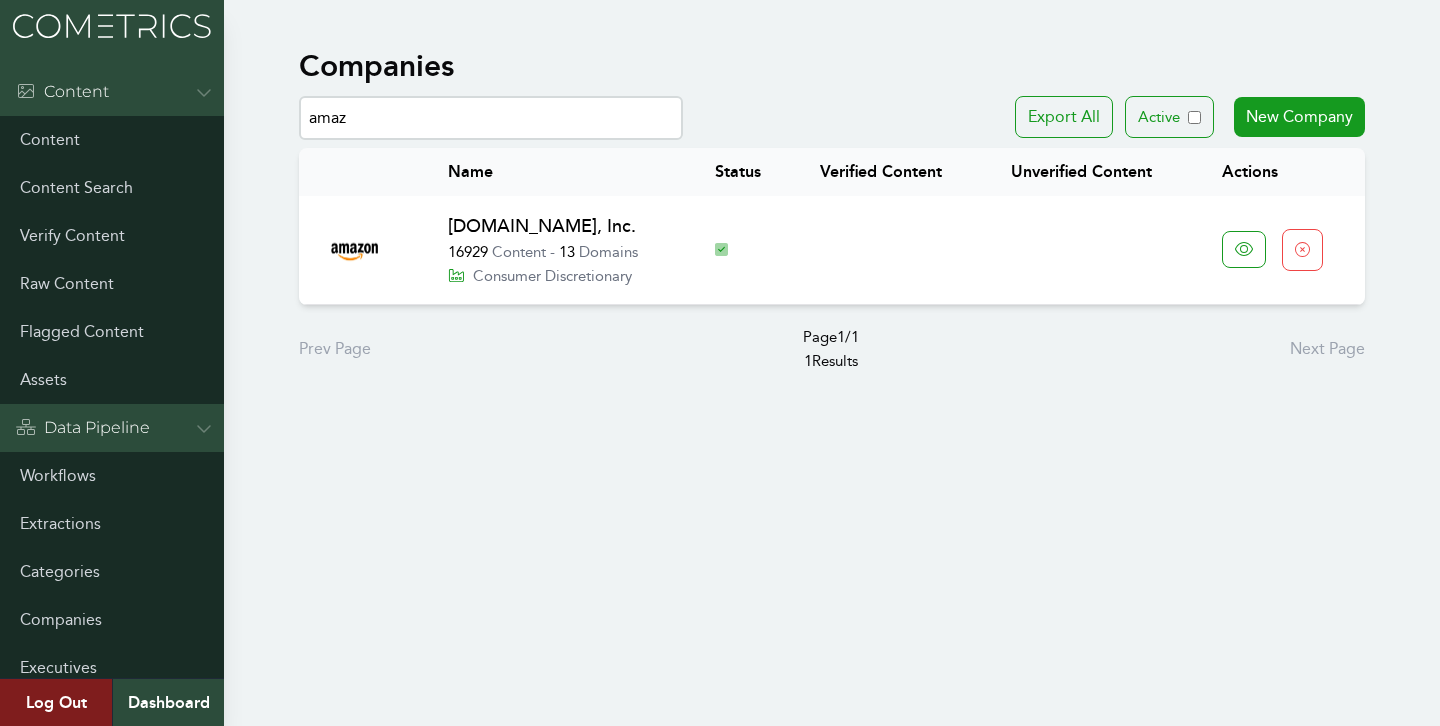 click on "Amazon.com, Inc." at bounding box center [542, 226] 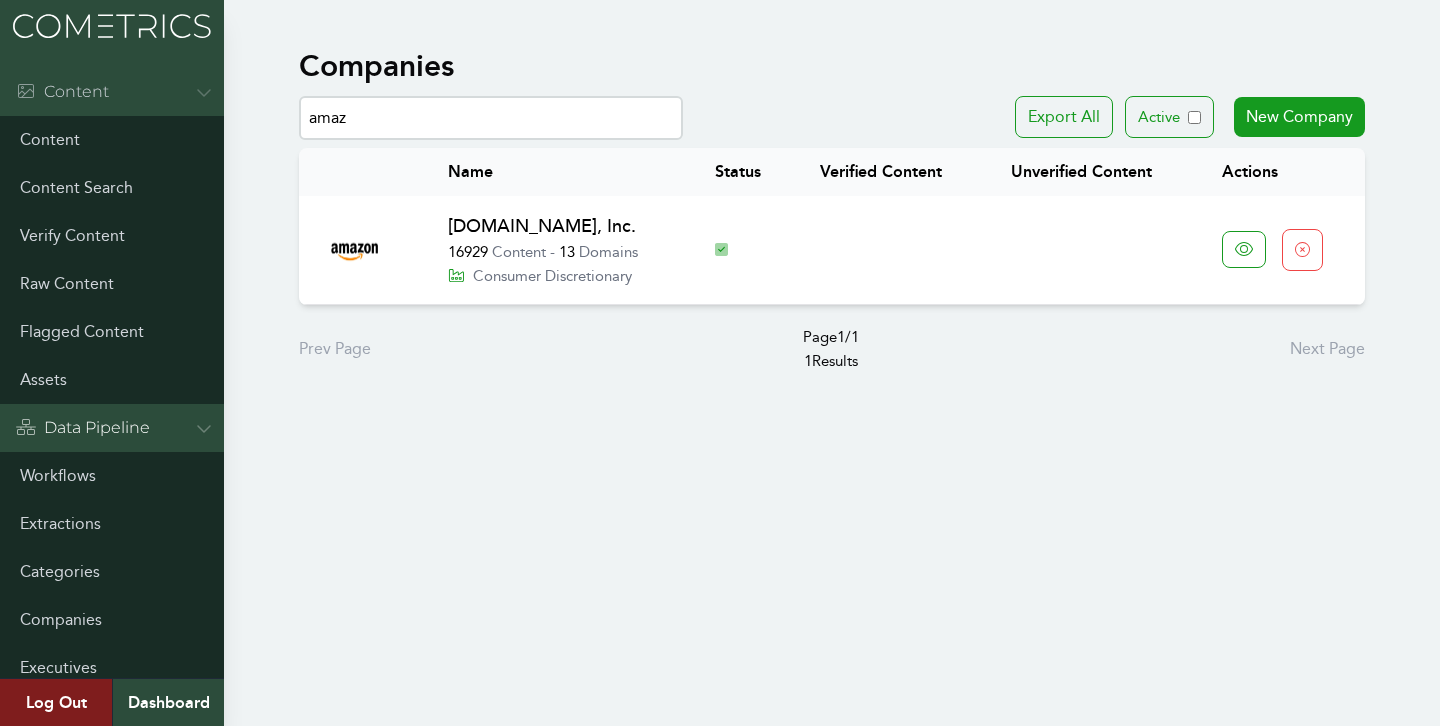 drag, startPoint x: 322, startPoint y: 106, endPoint x: 129, endPoint y: 71, distance: 196.1479 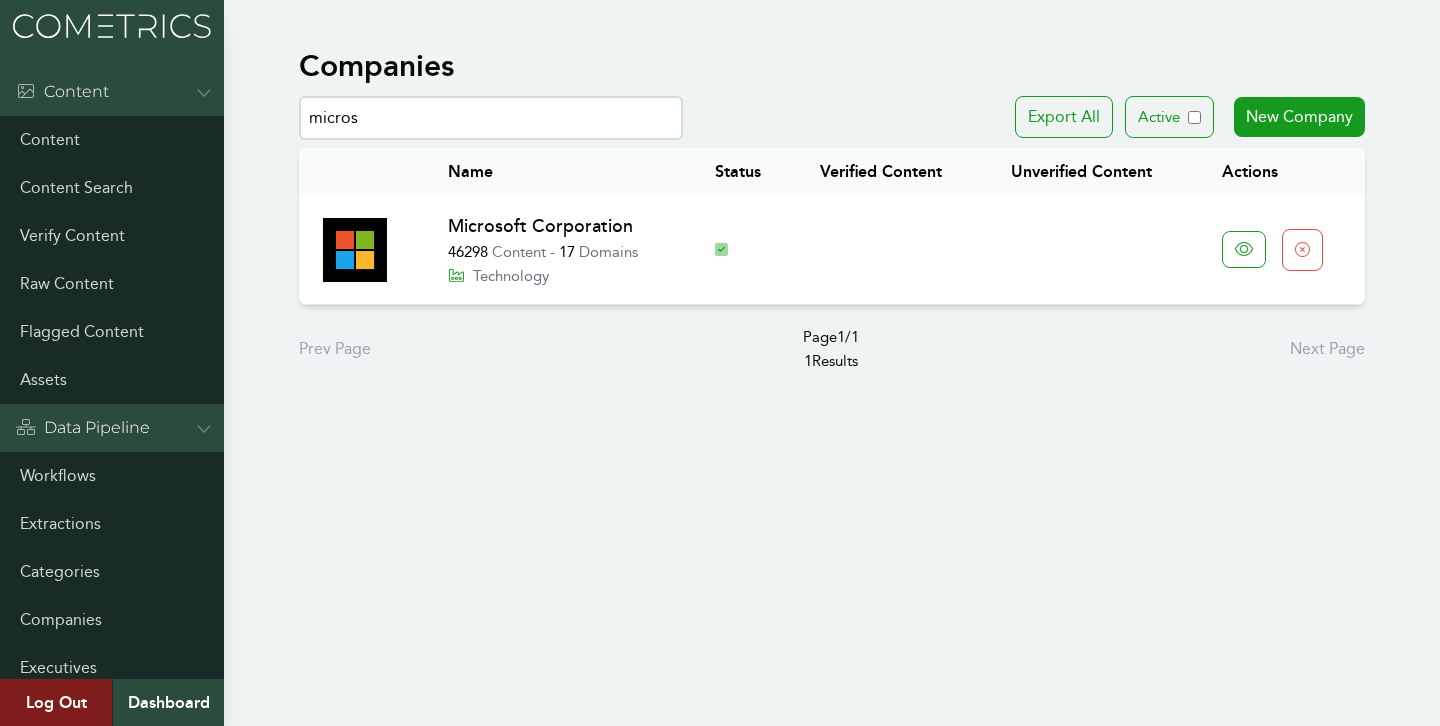 type on "micros" 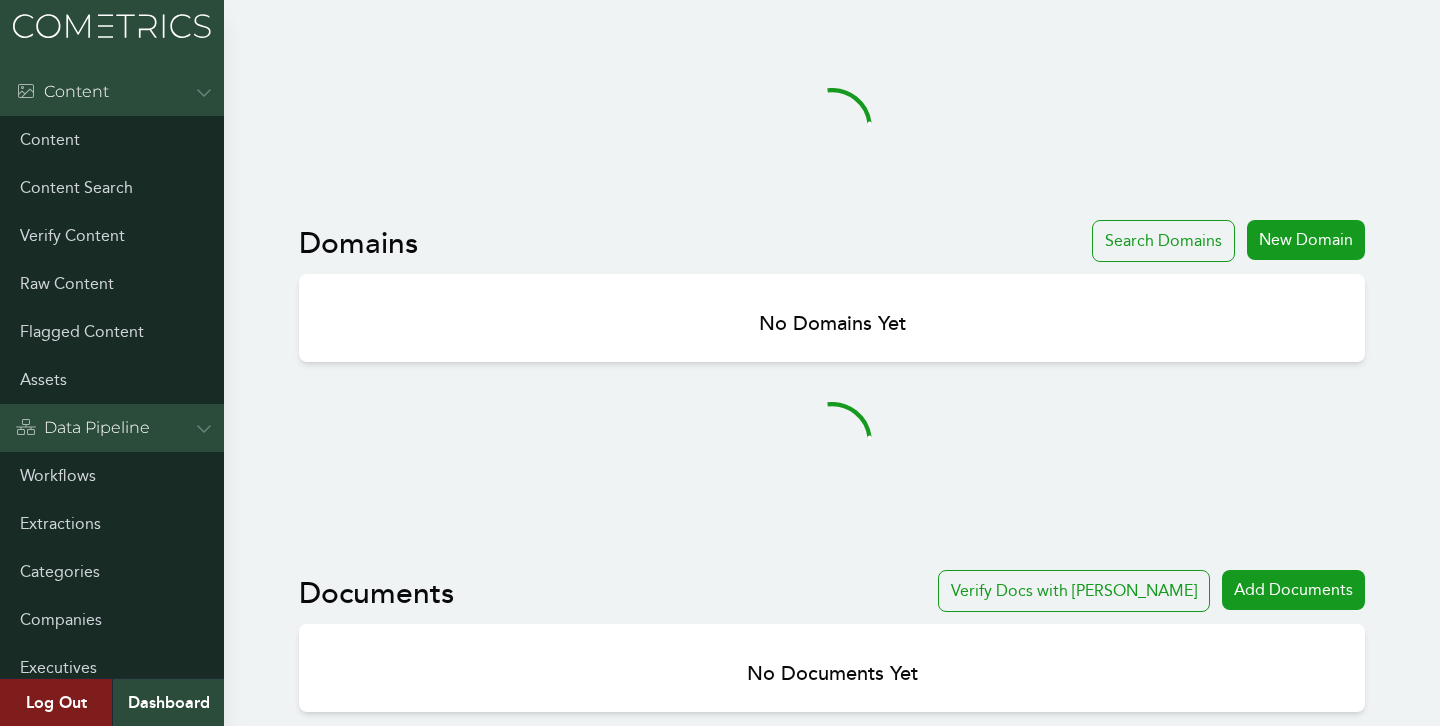 scroll, scrollTop: 0, scrollLeft: 0, axis: both 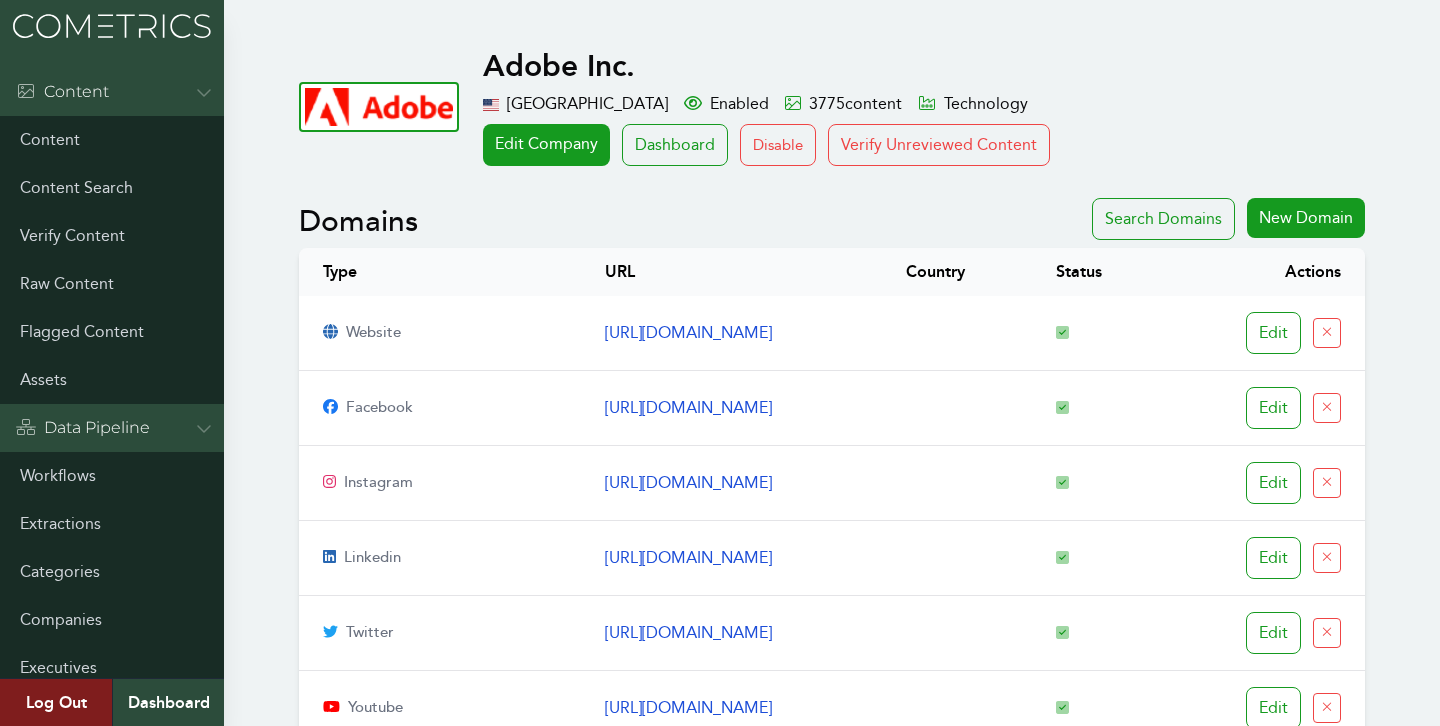 click on "Adobe Inc. United States of America Enabled 3775  content Technology Edit Company Dashboard Disable Verify Unreviewed Content Search for URLs Adobe Inc. [URL][DOMAIN_NAME] Search Domains Search Domains New Domain Type URL Country Status Actions website [URL][DOMAIN_NAME] Edit facebook [URL][DOMAIN_NAME] Edit instagram [URL][DOMAIN_NAME] Edit linkedin [URL][DOMAIN_NAME] Edit twitter [URL][DOMAIN_NAME] Edit youtube [URL][DOMAIN_NAME] Edit company newsroom [URL][DOMAIN_NAME] Edit Documents Verify Docs with Clair Add Documents No Documents Yet Subsidiaries Add Company No Subsidiaries Yet Executives Verify Execs with Clair Add Exec No Execs Yet Recent Content  All Content No Content Yet" at bounding box center [720, 926] 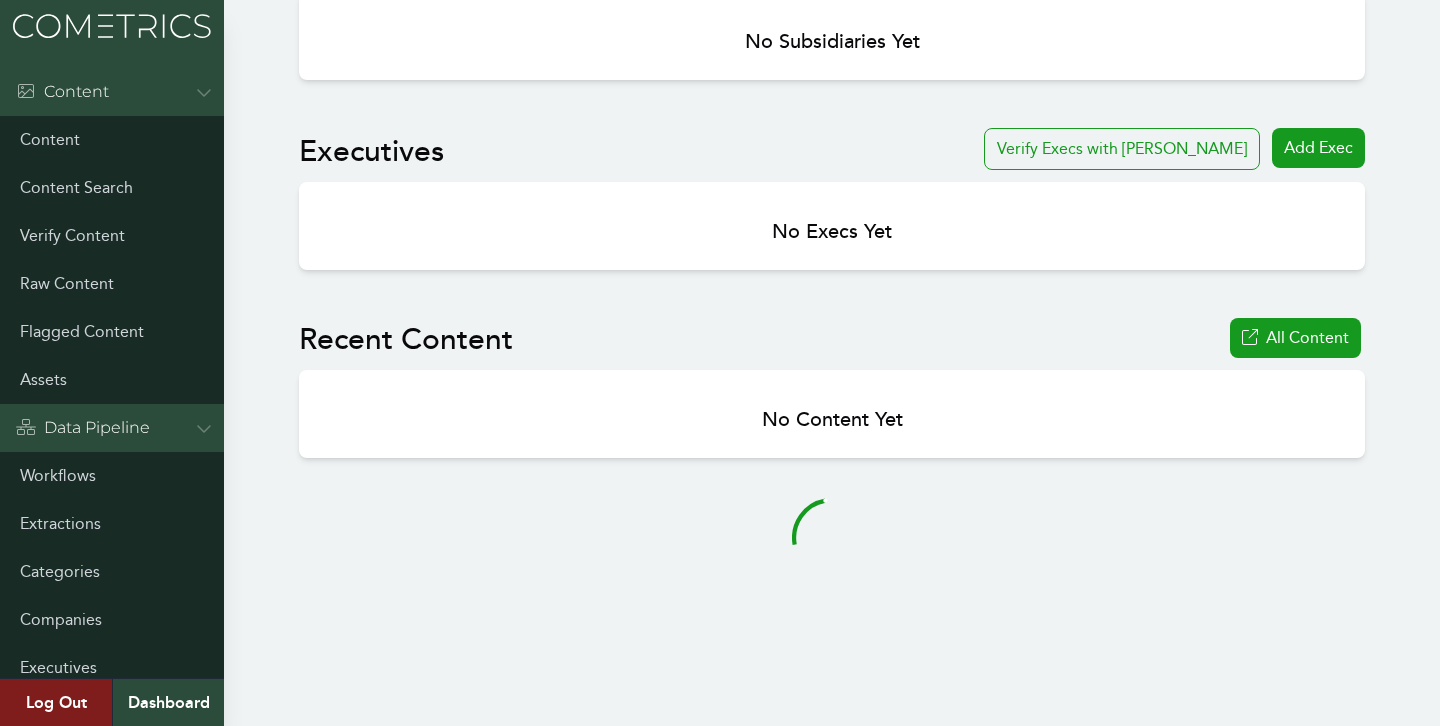 scroll, scrollTop: 1361, scrollLeft: 0, axis: vertical 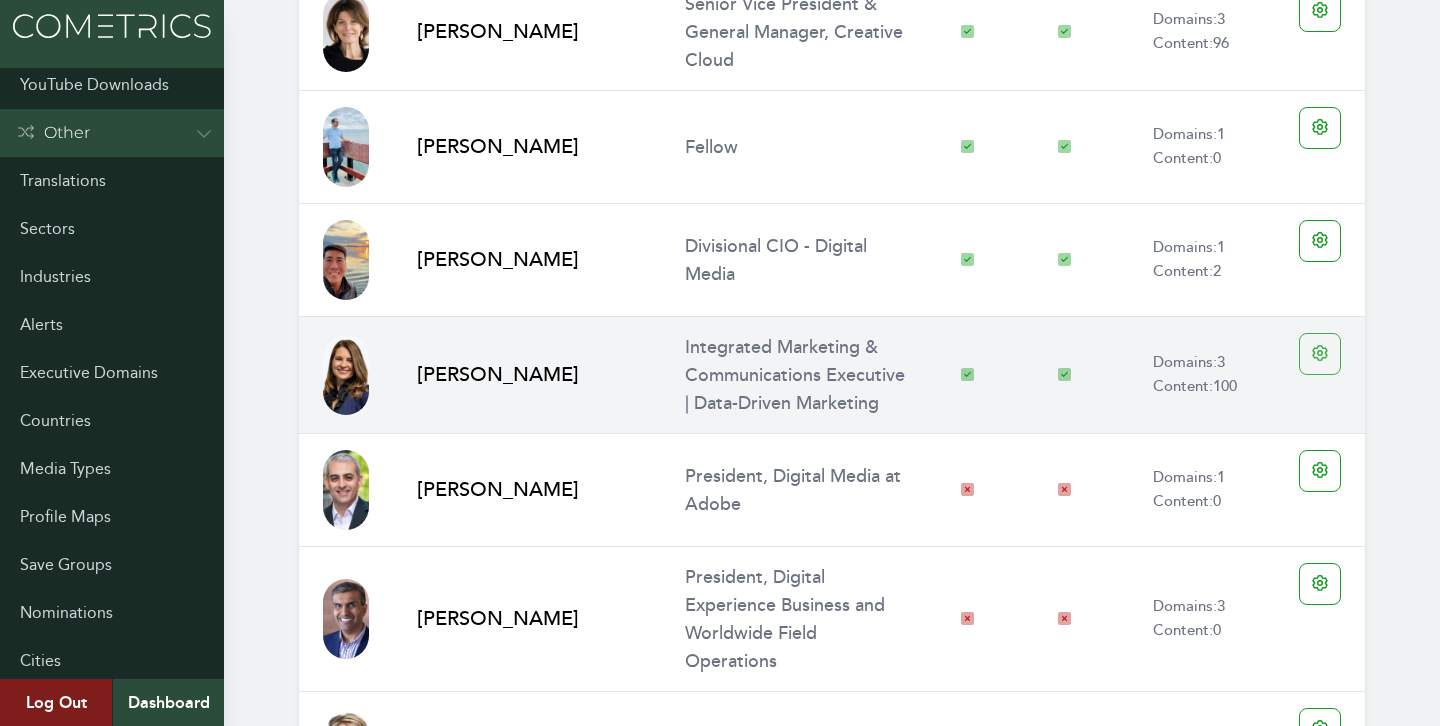 click on "Menu Content Content Content Search Verify Content Raw Content Flagged Content Assets Data Pipeline Workflows Extractions Categories Companies Executives Documents Admin Dashboard Global Config Users Teams Subscriptions Index Scopes Api Tokens [PERSON_NAME] Stats Logs Api Access Stripe Webhook Logs Workflow Jobs Workflow Groups YouTube Downloads Other Translations Sectors Industries Alerts Executive Domains Countries Media Types Profile Maps Save Groups Nominations Cities Languages Continents Currencies Sub-Continent Subdivisions Products Brands Exports External Sidekiq Workers oAuth2 Apps pghero Metabase Log Out Dashboard
Adobe Inc. [GEOGRAPHIC_DATA] Enabled 3775  content Technology Edit Company Dashboard Disable Verify Unreviewed Content Search for URLs Adobe Inc. [URL][DOMAIN_NAME] Search Domains Search Domains New Domain Type URL Country Status Actions website [URL][DOMAIN_NAME] Edit facebook Edit instagram 1 1" at bounding box center [720, 1014] 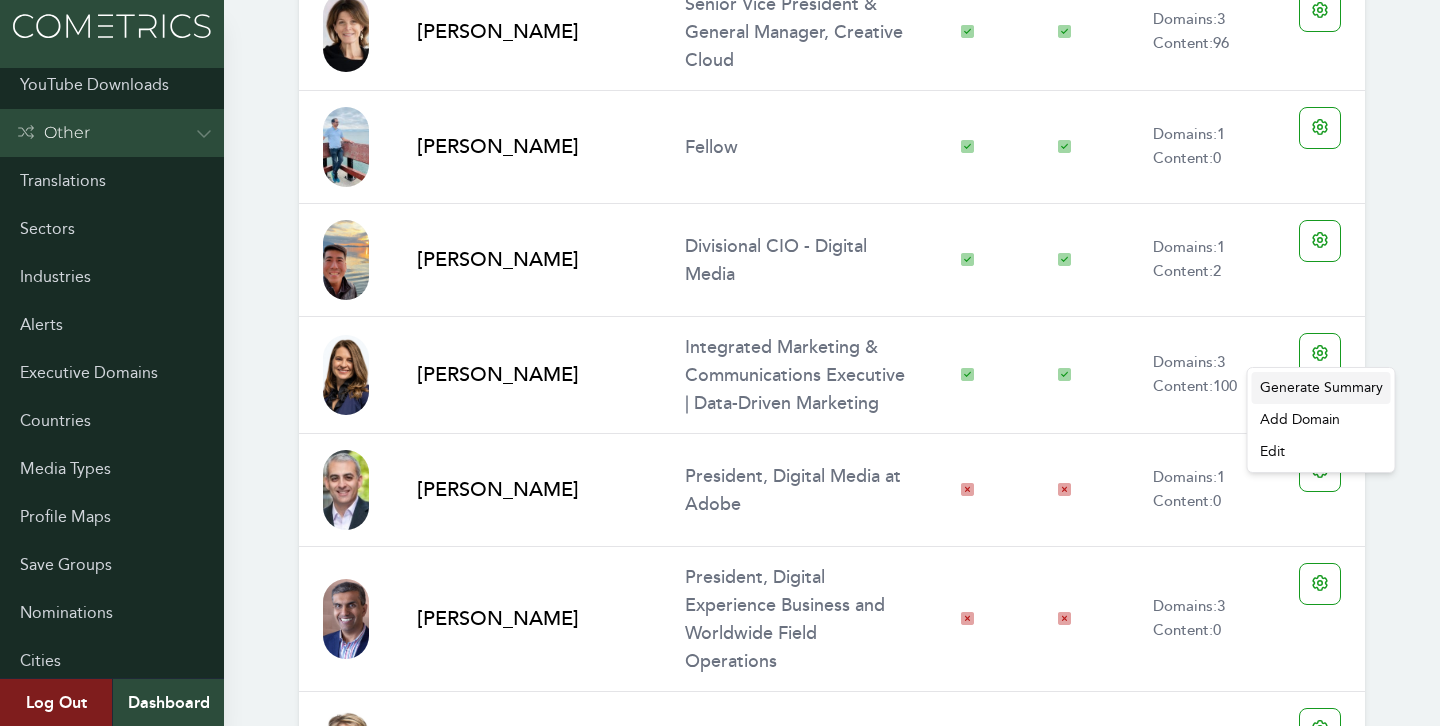 click on "Generate Summary" at bounding box center [1321, 388] 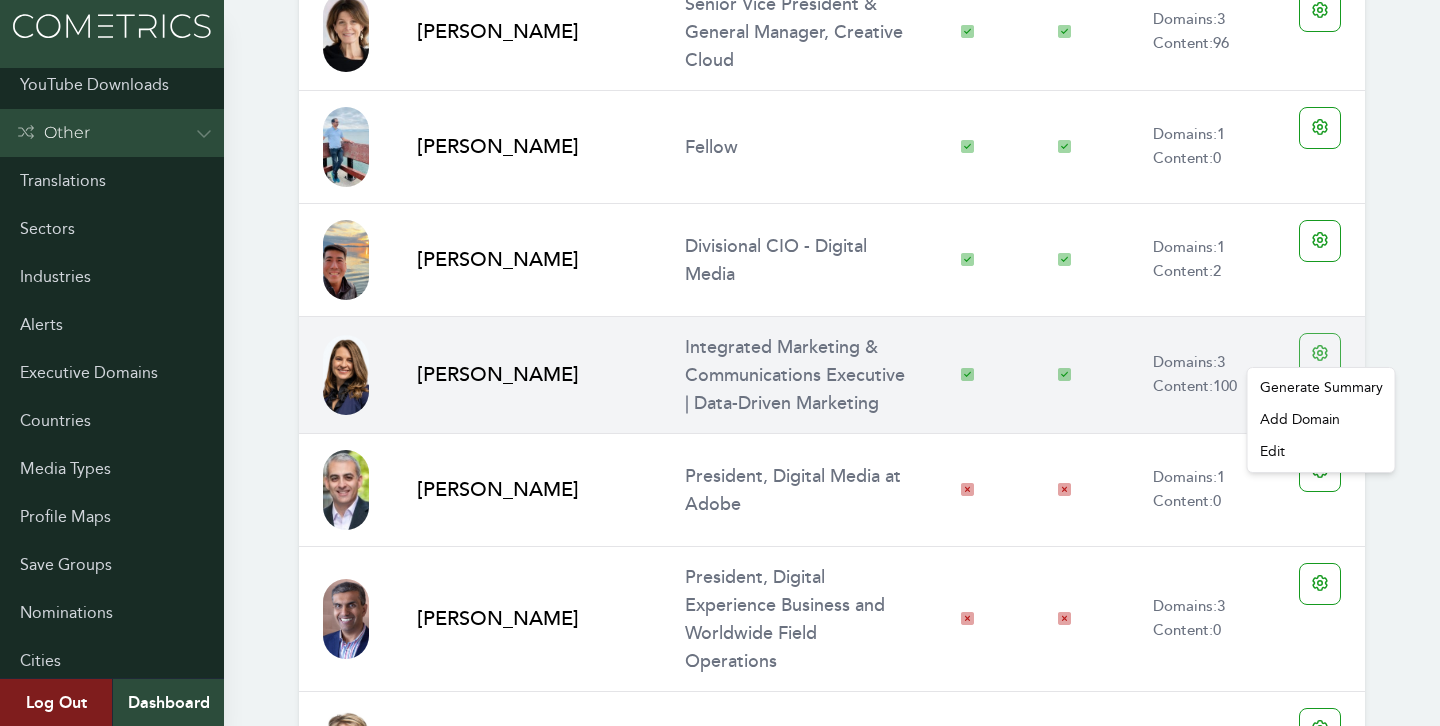 click on "Menu Content Content Content Search Verify Content Raw Content Flagged Content Assets Data Pipeline Workflows Extractions Categories Companies Executives Documents Admin Dashboard Global Config Users Teams Subscriptions Index Scopes Api Tokens [PERSON_NAME] Stats Logs Api Access Stripe Webhook Logs Workflow Jobs Workflow Groups YouTube Downloads Other Translations Sectors Industries Alerts Executive Domains Countries Media Types Profile Maps Save Groups Nominations Cities Languages Continents Currencies Sub-Continent Subdivisions Products Brands Exports External Sidekiq Workers oAuth2 Apps pghero Metabase Log Out Dashboard
Adobe Inc. [GEOGRAPHIC_DATA] Enabled 3775  content Technology Edit Company Dashboard Disable Verify Unreviewed Content Search for URLs Adobe Inc. [URL][DOMAIN_NAME] Search Domains Search Domains New Domain Type URL Country Status Actions website [URL][DOMAIN_NAME] Edit facebook Edit instagram 1 1" at bounding box center (720, 3044) 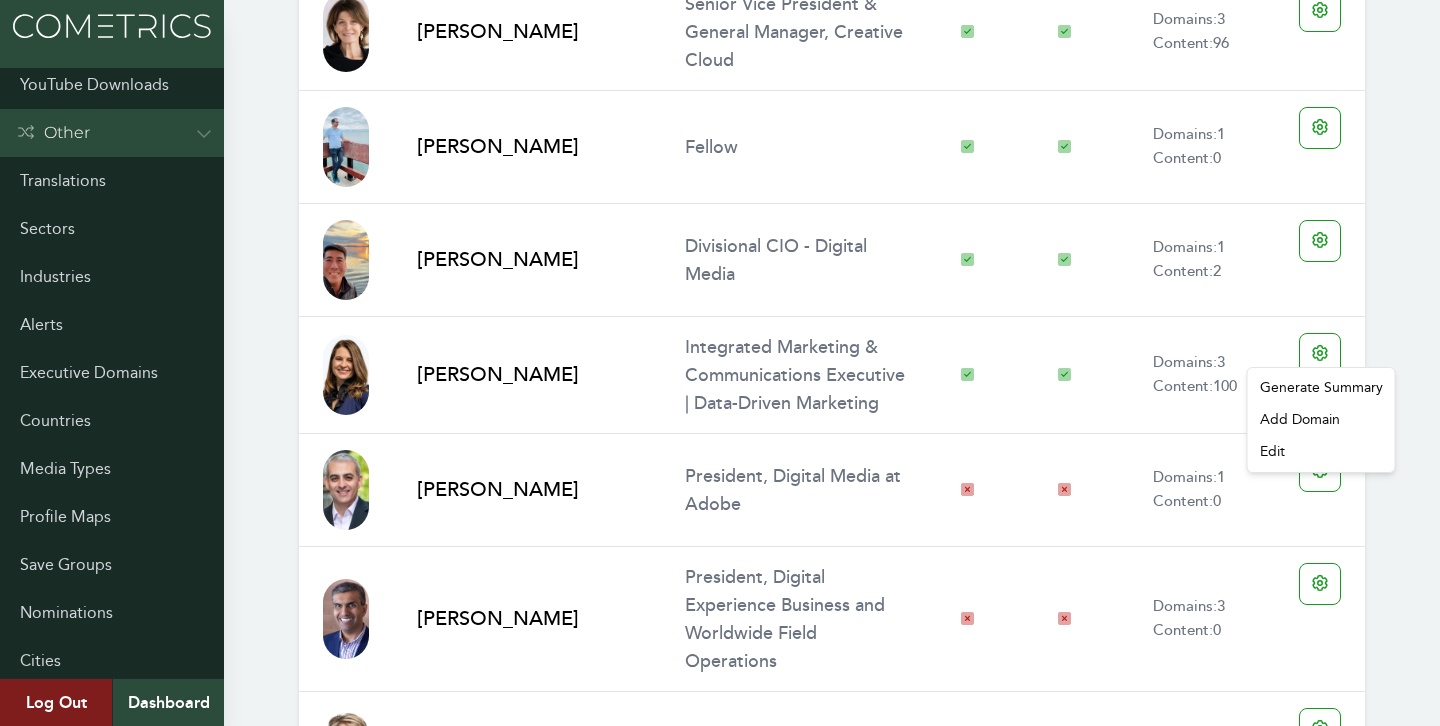 click on "Menu Content Content Content Search Verify Content Raw Content Flagged Content Assets Data Pipeline Workflows Extractions Categories Companies Executives Documents Admin Dashboard Global Config Users Teams Subscriptions Index Scopes Api Tokens [PERSON_NAME] Stats Logs Api Access Stripe Webhook Logs Workflow Jobs Workflow Groups YouTube Downloads Other Translations Sectors Industries Alerts Executive Domains Countries Media Types Profile Maps Save Groups Nominations Cities Languages Continents Currencies Sub-Continent Subdivisions Products Brands Exports External Sidekiq Workers oAuth2 Apps pghero Metabase Log Out Dashboard
Adobe Inc. [GEOGRAPHIC_DATA] Enabled 3775  content Technology Edit Company Dashboard Disable Verify Unreviewed Content Search for URLs Adobe Inc. [URL][DOMAIN_NAME] Search Domains Search Domains New Domain Type URL Country Status Actions website [URL][DOMAIN_NAME] Edit facebook Edit instagram 1 1" at bounding box center (720, 3044) 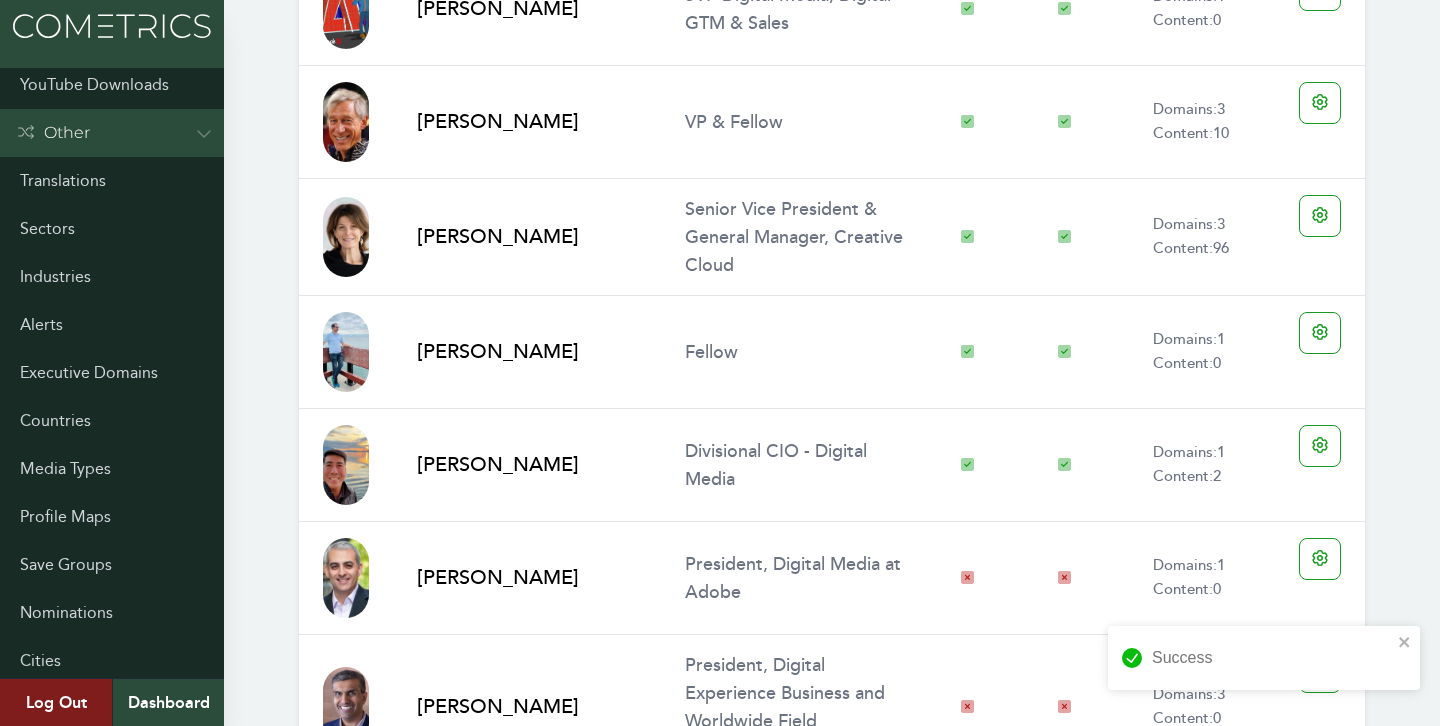 scroll, scrollTop: 2356, scrollLeft: 0, axis: vertical 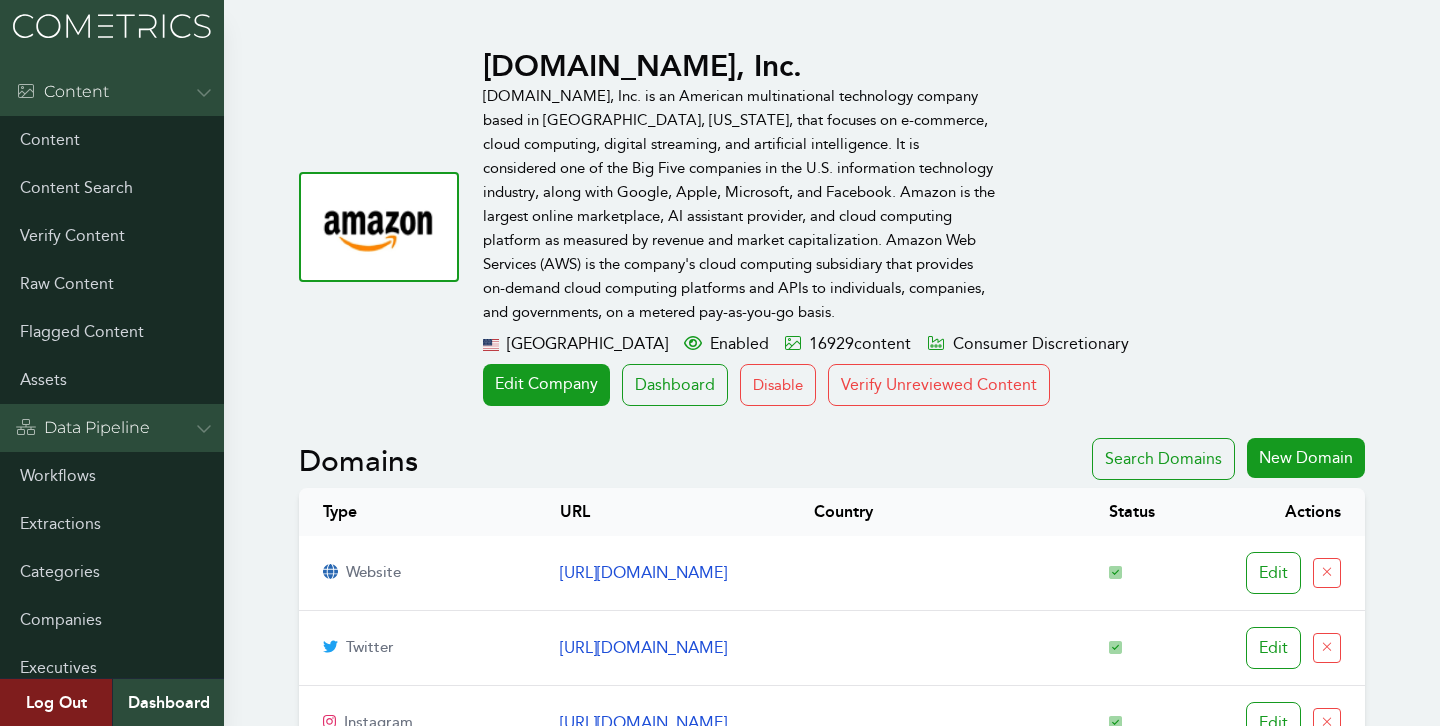 click on "Amazon.com, Inc. Amazon.com, Inc. is an American multinational technology company based in Seattle, Washington, that focuses on e-commerce, cloud computing, digital streaming, and artificial intelligence. It is considered one of the Big Five companies in the U.S. information technology industry, along with Google, Apple, Microsoft, and Facebook. Amazon is the largest online marketplace, AI assistant provider, and cloud computing platform as measured by revenue and market capitalization. Amazon Web Services (AWS) is the company's cloud computing subsidiary that provides on-demand cloud computing platforms and APIs to individuals, companies, and governments, on a metered pay-as-you-go basis. United States of America Enabled 16929  content Consumer Discretionary Edit Company Dashboard Disable Verify Unreviewed Content Search for URLs https://aws.amazon.com/what-is-cloud-computing/?sc_channel=EL&sc_campaign=amazonfooter Search Domains Search Domains Type URL" at bounding box center [720, 1351] 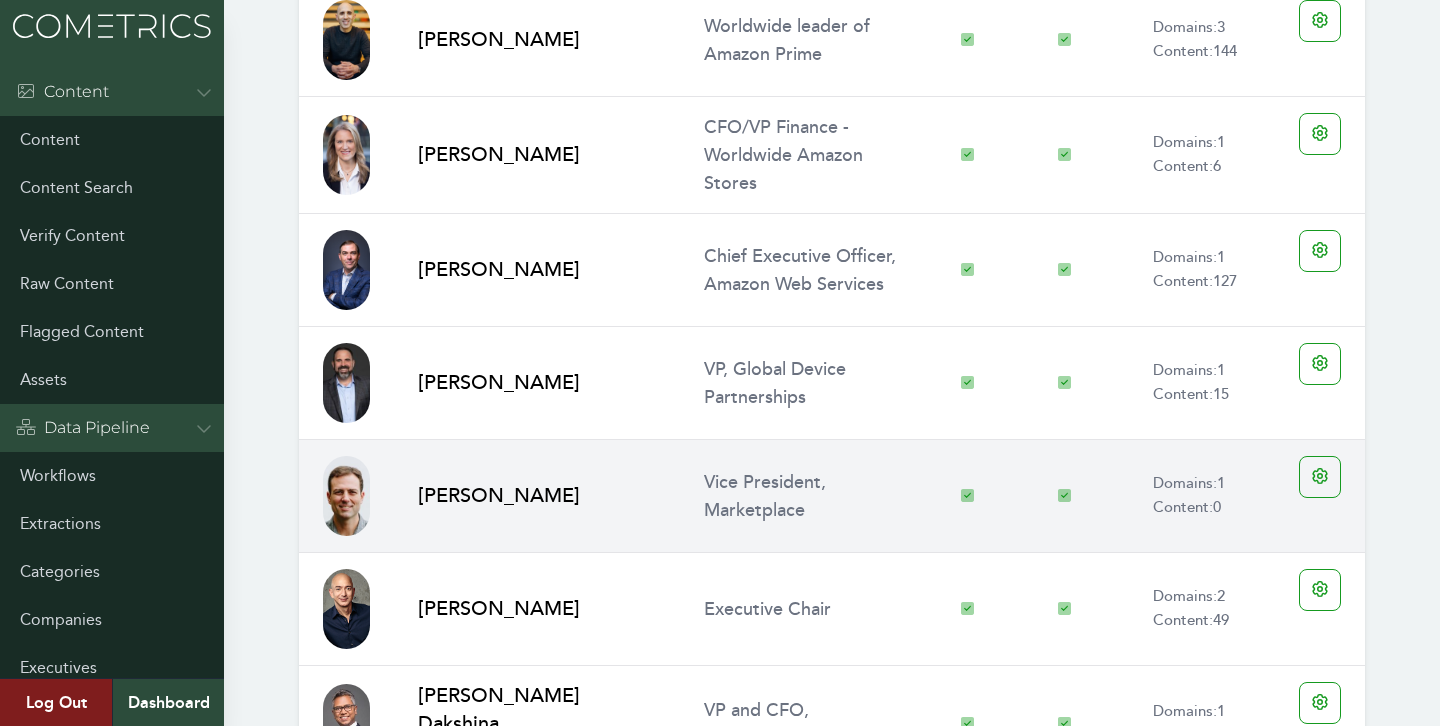 scroll, scrollTop: 4352, scrollLeft: 0, axis: vertical 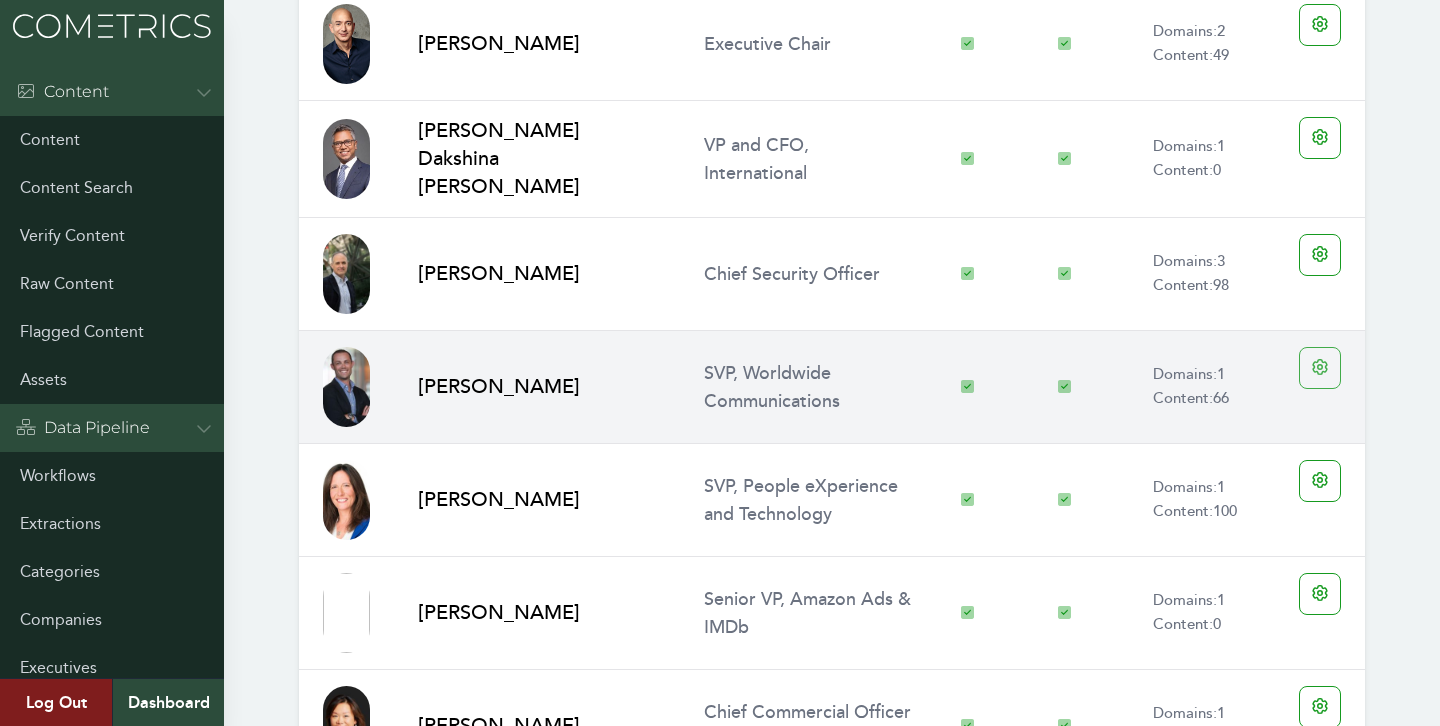 click on "Menu Content Content Content Search Verify Content Raw Content Flagged Content Assets Data Pipeline Workflows Extractions Categories Companies Executives Documents Admin Dashboard Global Config Users Teams Subscriptions Index Scopes Api Tokens Meili Stats Logs Api Access Stripe Webhook Logs Workflow Jobs Workflow Groups YouTube Downloads Other Translations Sectors Industries Alerts Executive Domains Countries Media Types Profile Maps Save Groups Nominations Cities Languages Continents Currencies Sub-Continent Subdivisions Products Brands Exports External Sidekiq Workers oAuth2 Apps pghero Metabase Log Out Dashboard
Amazon.com, Inc. United States of America Enabled 16929  content Consumer Discretionary Edit Company Dashboard Disable Verify Unreviewed Content Search for URLs Amazon.com, Inc. https://aws.amazon.com/what-is-cloud-computing/?sc_channel=EL&sc_campaign=amazonfooter Search Domains Search Domains New Domain Type 3" at bounding box center [720, 1868] 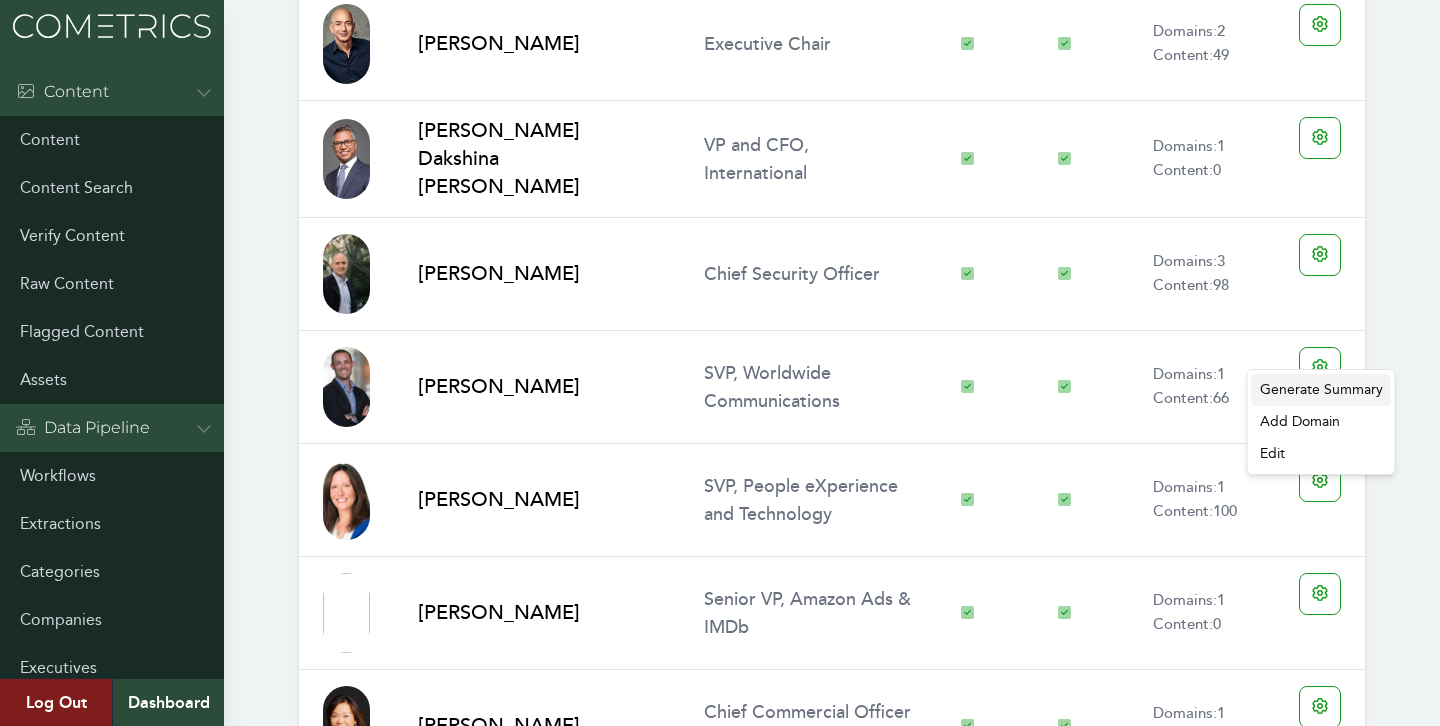 click on "Generate Summary" at bounding box center [1321, 390] 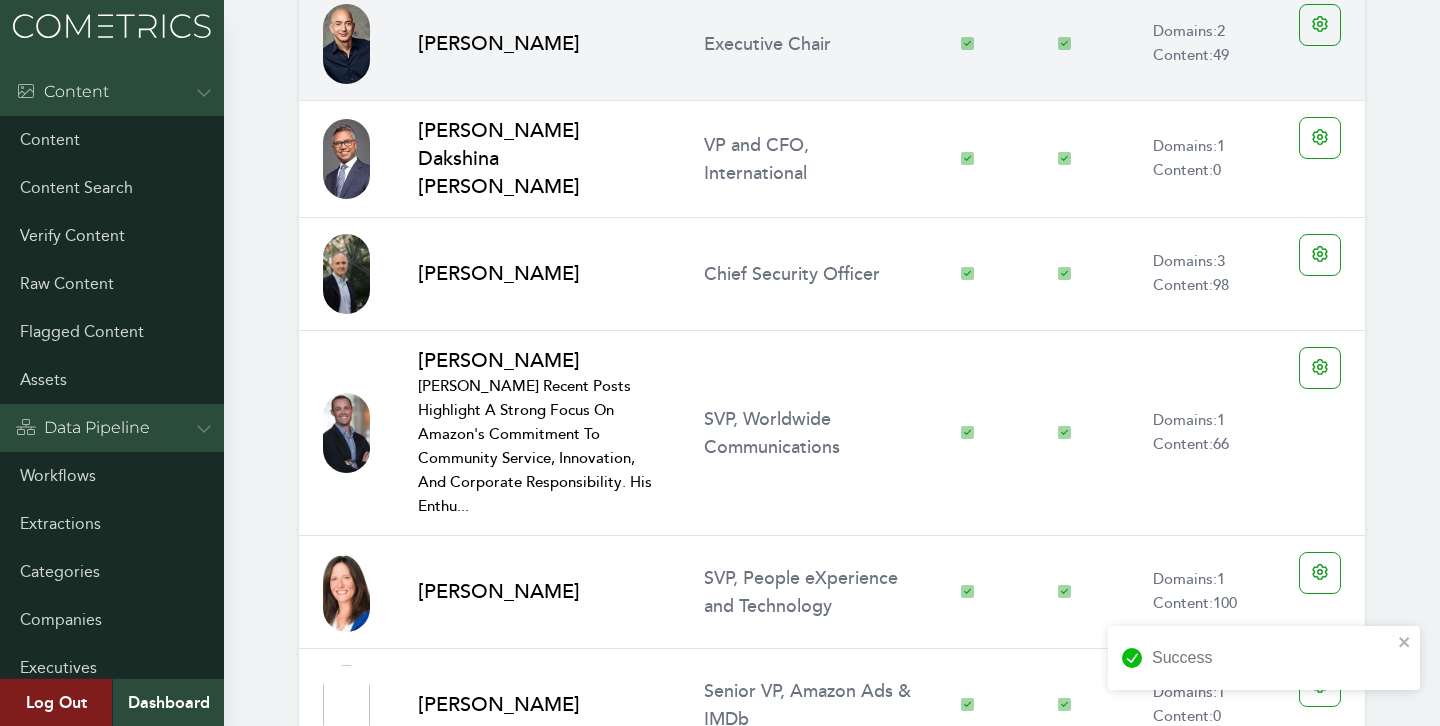 scroll, scrollTop: 4327, scrollLeft: 0, axis: vertical 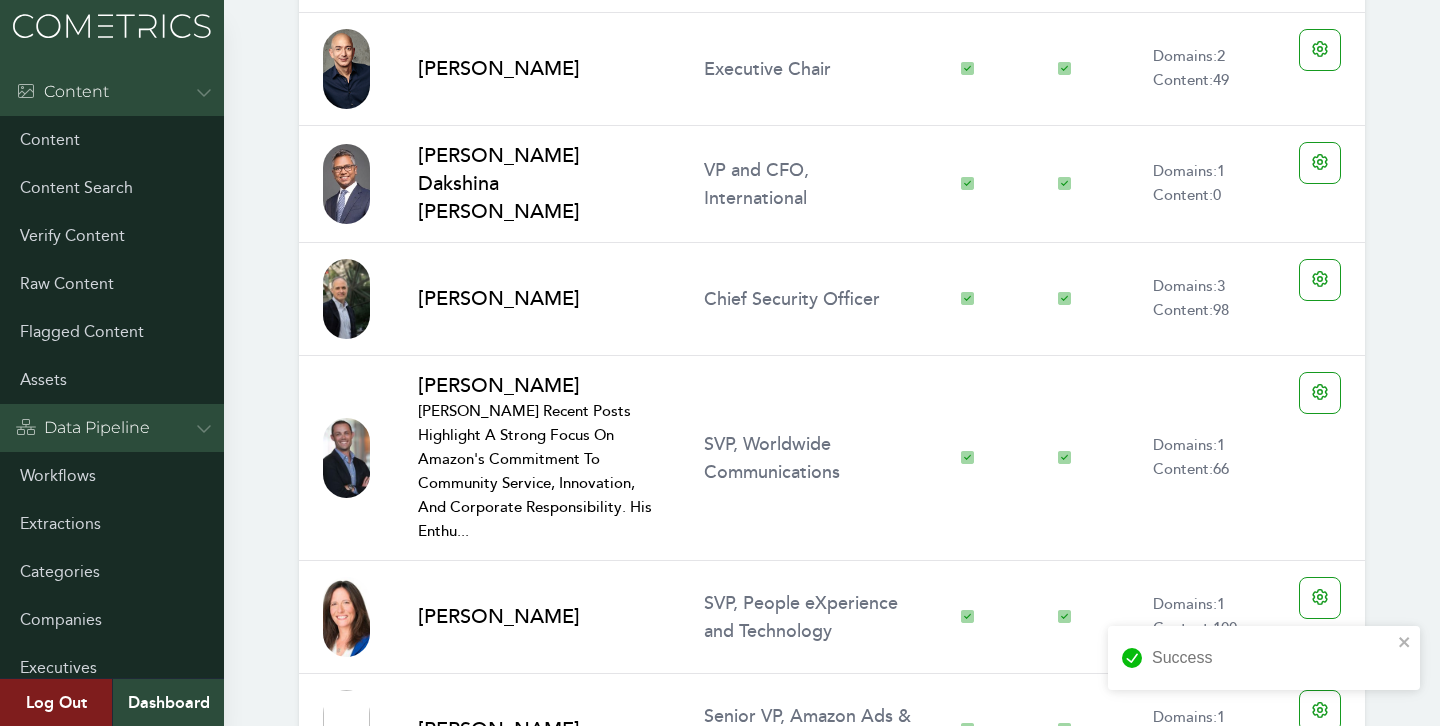 click on "Photo Name Overview Visible Active Stats Actions Brian T. Olsavsky Brian T. Olsavsky is actively engaged in several key focus areas, emphasizing Amazon’s commitment to financial literacy, environmental sustainability,... SVP, Chief Financial Officer Domains:  3 Content:  61 Andy Jassy Andy Jassy is currently focused on multiple strategic initiatives spanning technological innovation, sustainability, and community development. He is ... President and Chief Executive Officer Domains:  3 Content:  205 James Farrell Head of International Originals, Amazon MGM Studios Domains:  1 Content:  42 David A. Zapolsky David Zapolsky is currently focused on multiple key initiatives at Amazon, which reflect the company's commitment to innovation, community engagement,... Senior Vice President, Global Public Policy & General Counsel Domains:  3 Content:  378 Steve Boom VP, Audio, Twitch & Games Domains:  1 Content:  22 Udit Madan SVP, Worldwide Operations Domains:  3 Content:  131 Shelley L. Reynolds Domains:  0 Content:" at bounding box center (832, 1133) 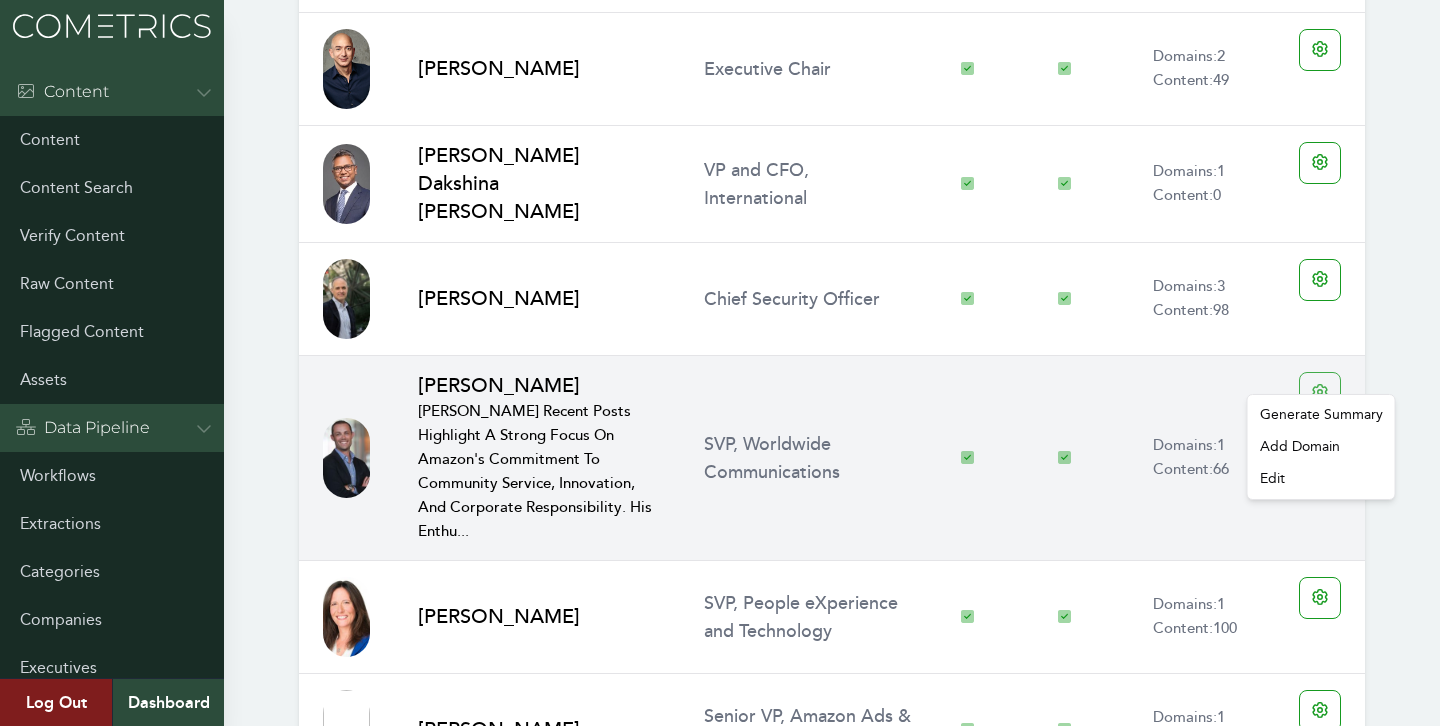 click on "Menu Content Content Content Search Verify Content Raw Content Flagged Content Assets Data Pipeline Workflows Extractions Categories Companies Executives Documents Admin Dashboard Global Config Users Teams Subscriptions Index Scopes Api Tokens Meili Stats Logs Api Access Stripe Webhook Logs Workflow Jobs Workflow Groups YouTube Downloads Other Translations Sectors Industries Alerts Executive Domains Countries Media Types Profile Maps Save Groups Nominations Cities Languages Continents Currencies Sub-Continent Subdivisions Products Brands Exports External Sidekiq Workers oAuth2 Apps pghero Metabase Log Out Dashboard
Amazon.com, Inc. United States of America Enabled 16929  content Consumer Discretionary Edit Company Dashboard Disable Verify Unreviewed Content Search for URLs Amazon.com, Inc. https://aws.amazon.com/what-is-cloud-computing/?sc_channel=EL&sc_campaign=amazonfooter Search Domains Search Domains New Domain Type 3" at bounding box center (720, 1939) 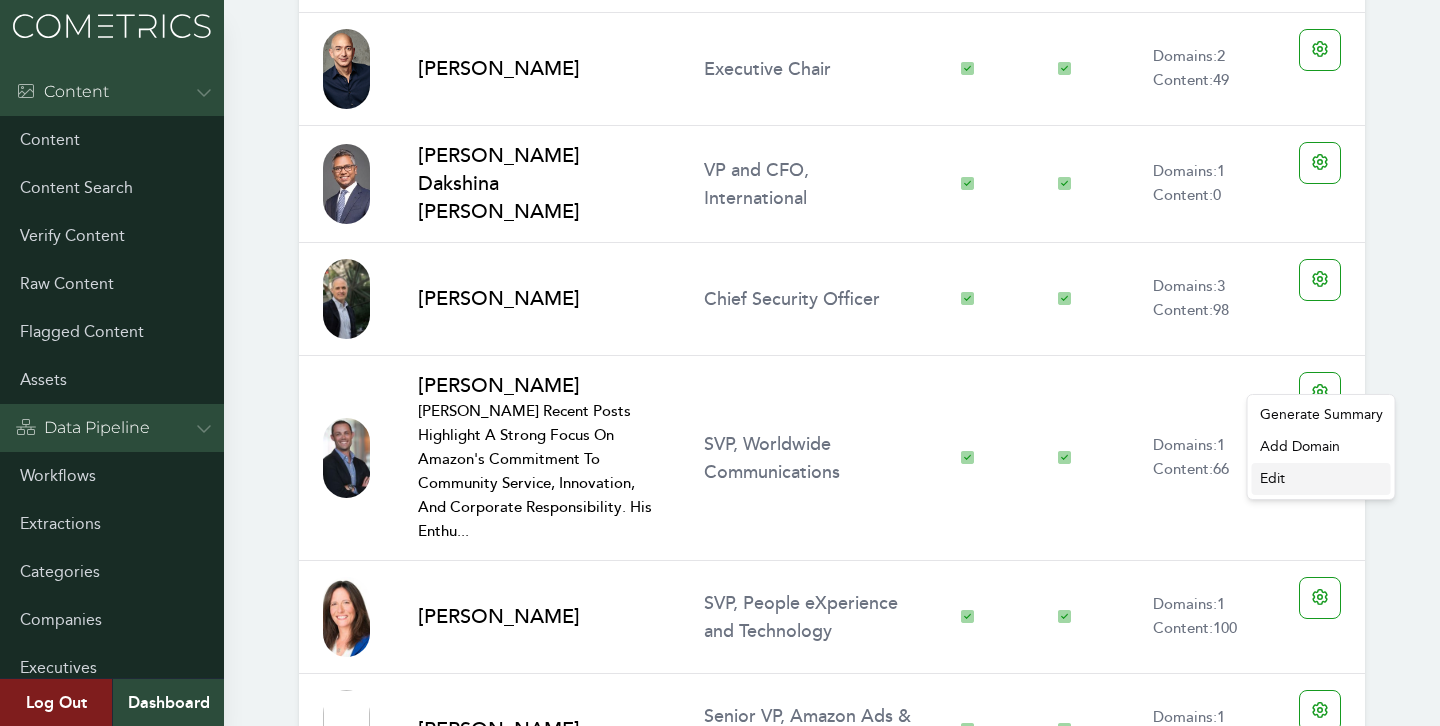 click on "Edit" at bounding box center (1321, 479) 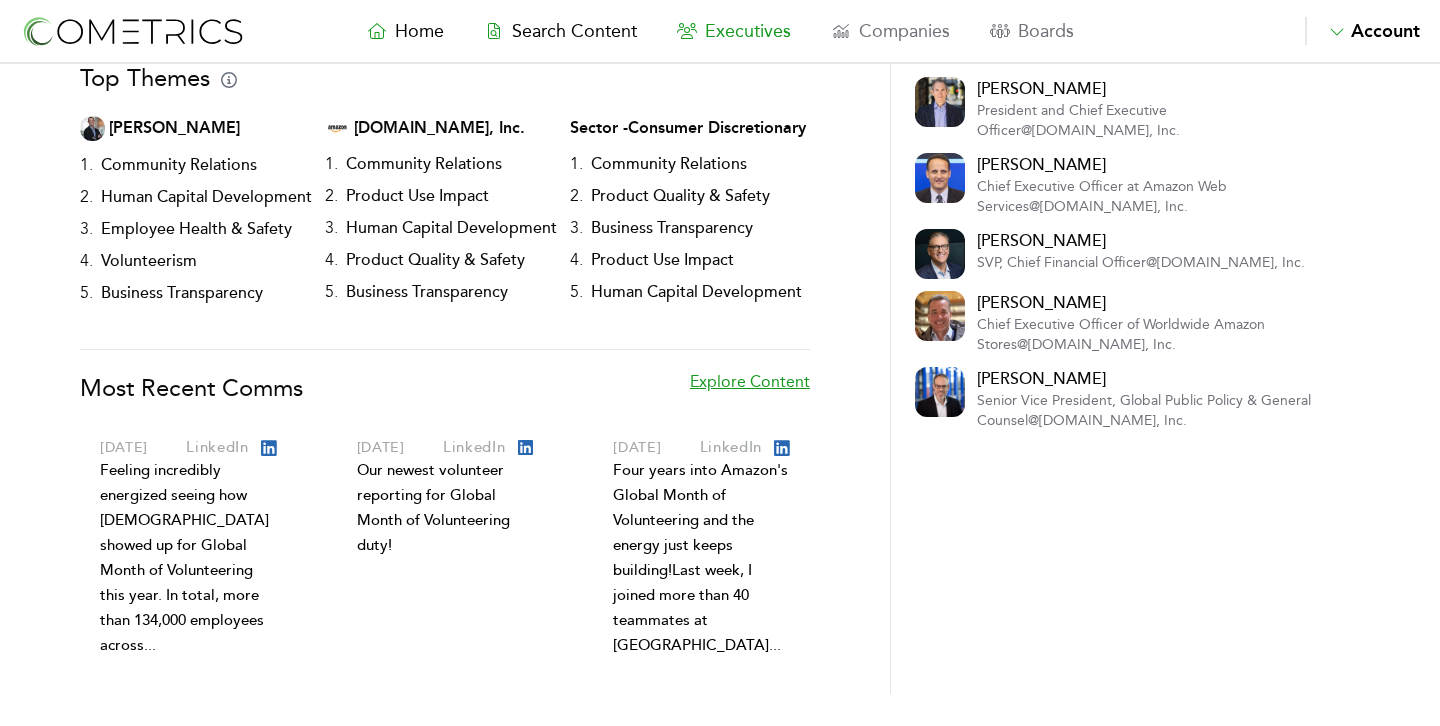 scroll, scrollTop: 0, scrollLeft: 0, axis: both 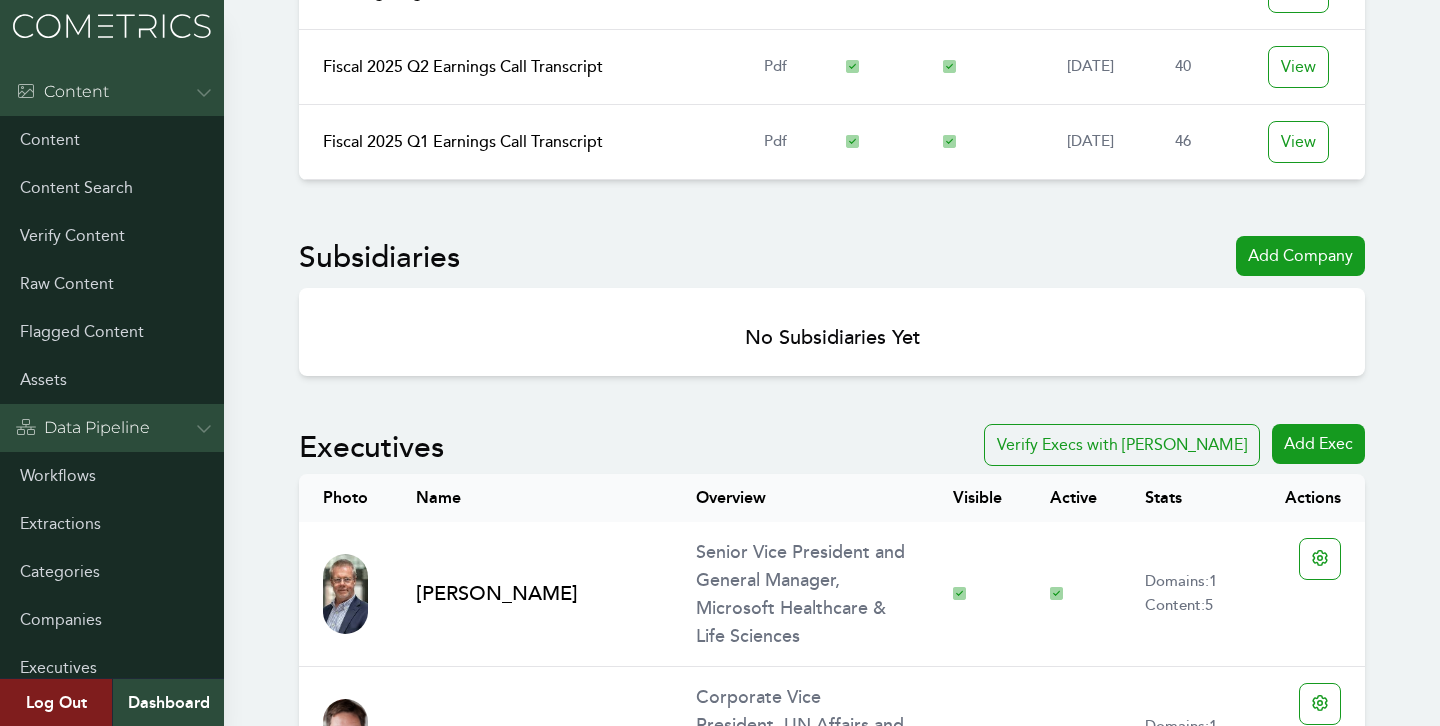 click on "Microsoft Corporation Microsoft Corporation is a global technology company founded by [PERSON_NAME] and [PERSON_NAME] on [DATE]. Headquartered in [GEOGRAPHIC_DATA], [US_STATE], [GEOGRAPHIC_DATA], it develops, manufactures, licenses, supports, and sells computer software, consumer electronics, personal computers, and related services. Its best-known software products are the Microsoft Windows line of operating systems, the Microsoft Office suite, and the Internet Explorer and Edge web browsers. Microsoft's flagship hardware products include the Xbox video game consoles and the Microsoft Surface lineup of touchscreen personal computers. Over the years, Microsoft has grown to become one of the largest and most influential companies in the information technology industry and the world. [GEOGRAPHIC_DATA] Enabled 46298  content Technology Edit Company Dashboard Disable Verify Unreviewed Content Search for URLs Microsoft Corporation [URL][DOMAIN_NAME] Search Domains Search Domains 7" at bounding box center [832, 25713] 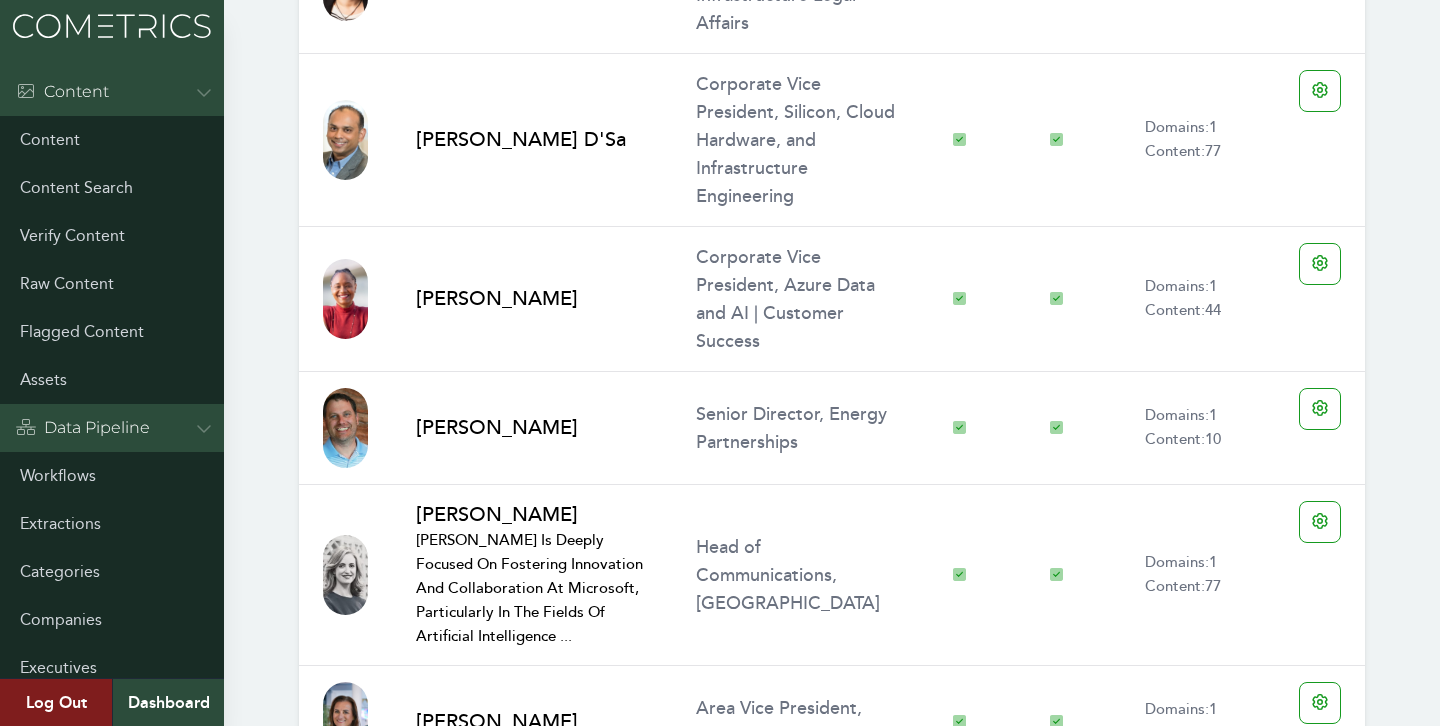 scroll, scrollTop: 34256, scrollLeft: 0, axis: vertical 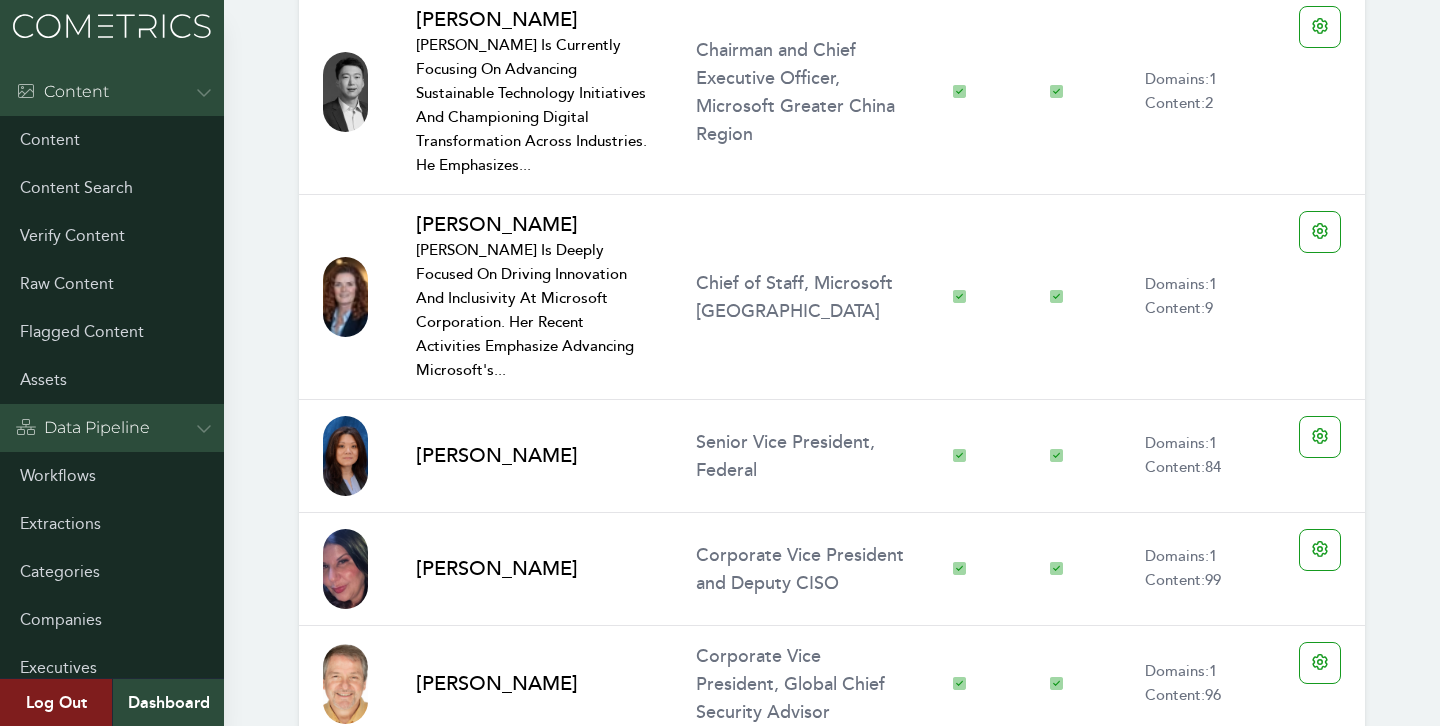 click on "Menu Content Content Content Search Verify Content Raw Content Flagged Content Assets Data Pipeline Workflows Extractions Categories Companies Executives Documents Admin Dashboard Global Config Users Teams Subscriptions Index Scopes Api Tokens [PERSON_NAME] Stats Logs Api Access Stripe Webhook Logs Workflow Jobs Workflow Groups YouTube Downloads Other Translations Sectors Industries Alerts Executive Domains Countries Media Types Profile Maps Save Groups Nominations Cities Languages Continents Currencies Sub-Continent Subdivisions Products Brands Exports External Sidekiq Workers oAuth2 Apps pghero Metabase Log Out Dashboard
Microsoft Corporation [GEOGRAPHIC_DATA] Enabled 46298  content Technology Edit Company Dashboard Disable Verify Unreviewed Content Search for URLs Microsoft Corporation [URL][DOMAIN_NAME] Search Domains Search Domains New Domain Type URL Country Status Actions website [URL][DOMAIN_NAME] 7" at bounding box center [720, -3314] 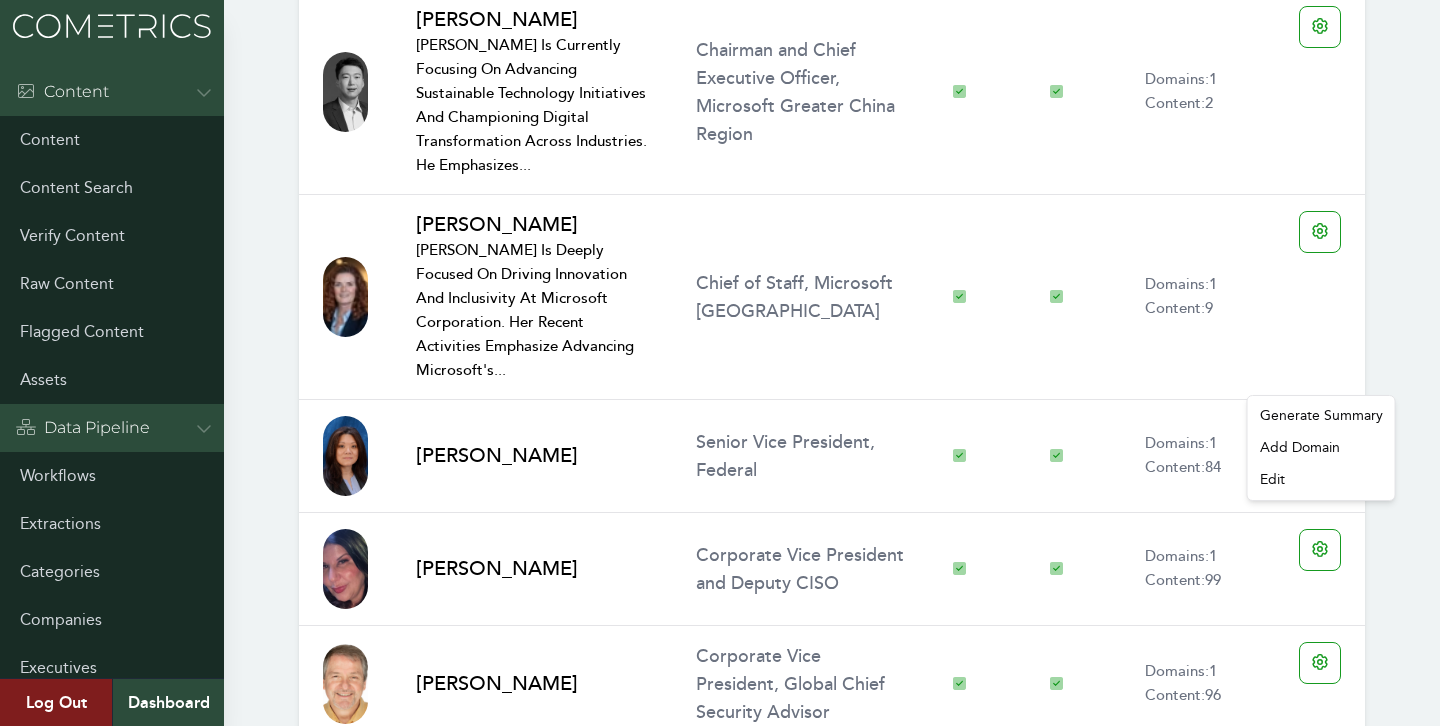 click on "Edit" at bounding box center (1272, 480) 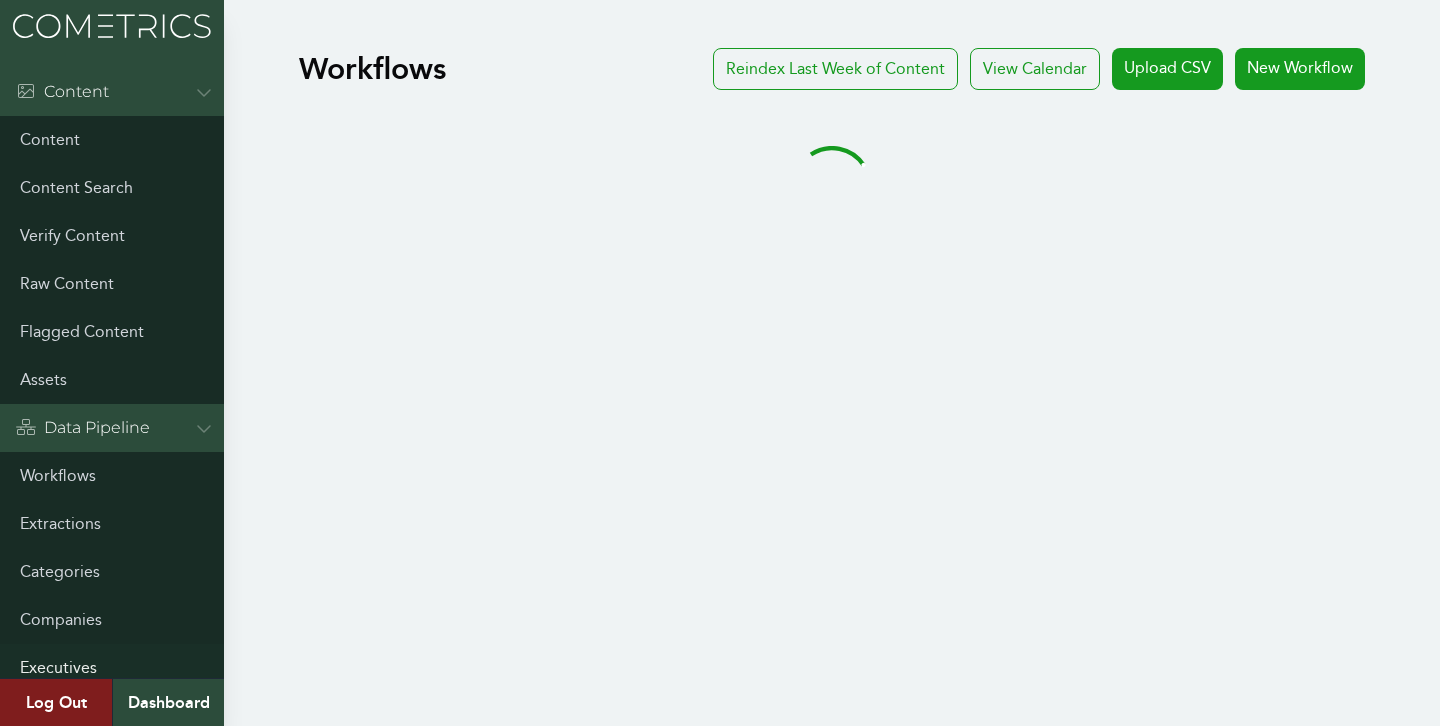scroll, scrollTop: 0, scrollLeft: 0, axis: both 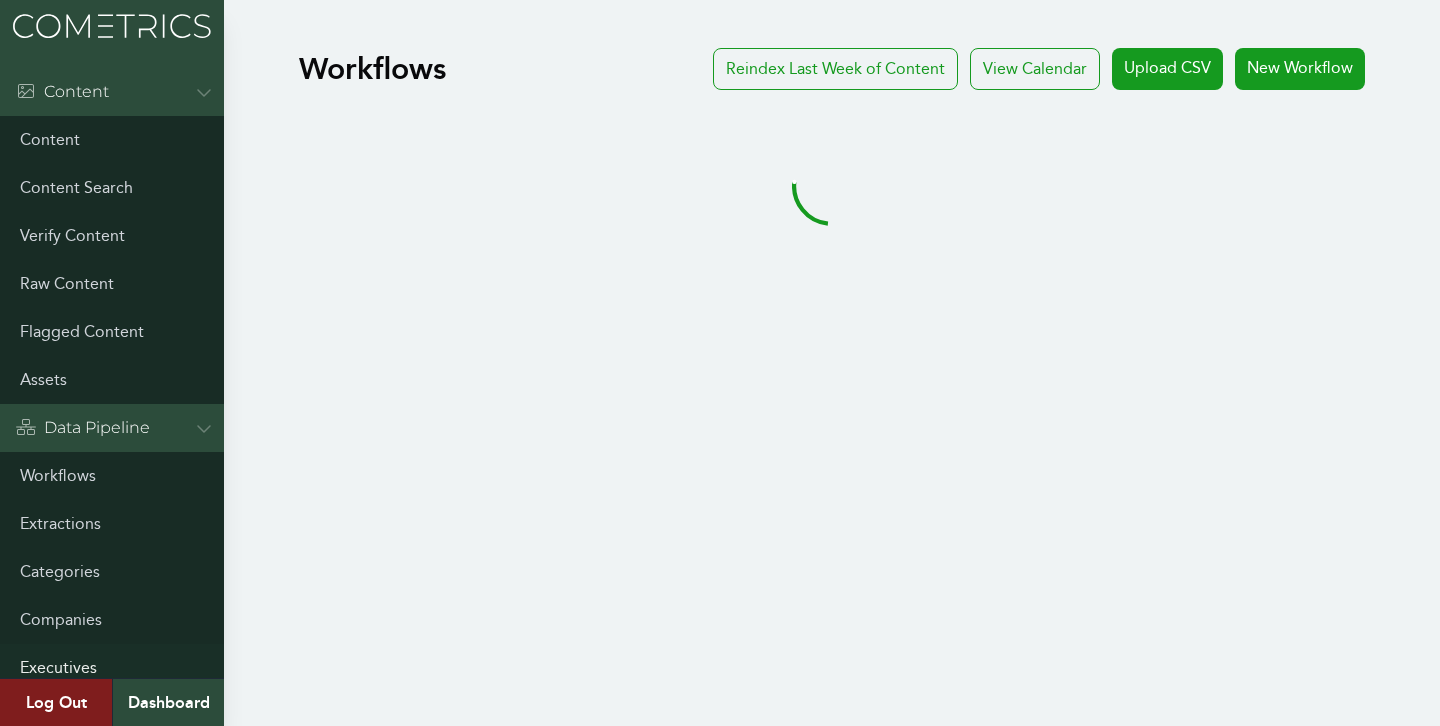 click on "Executives" at bounding box center (112, 668) 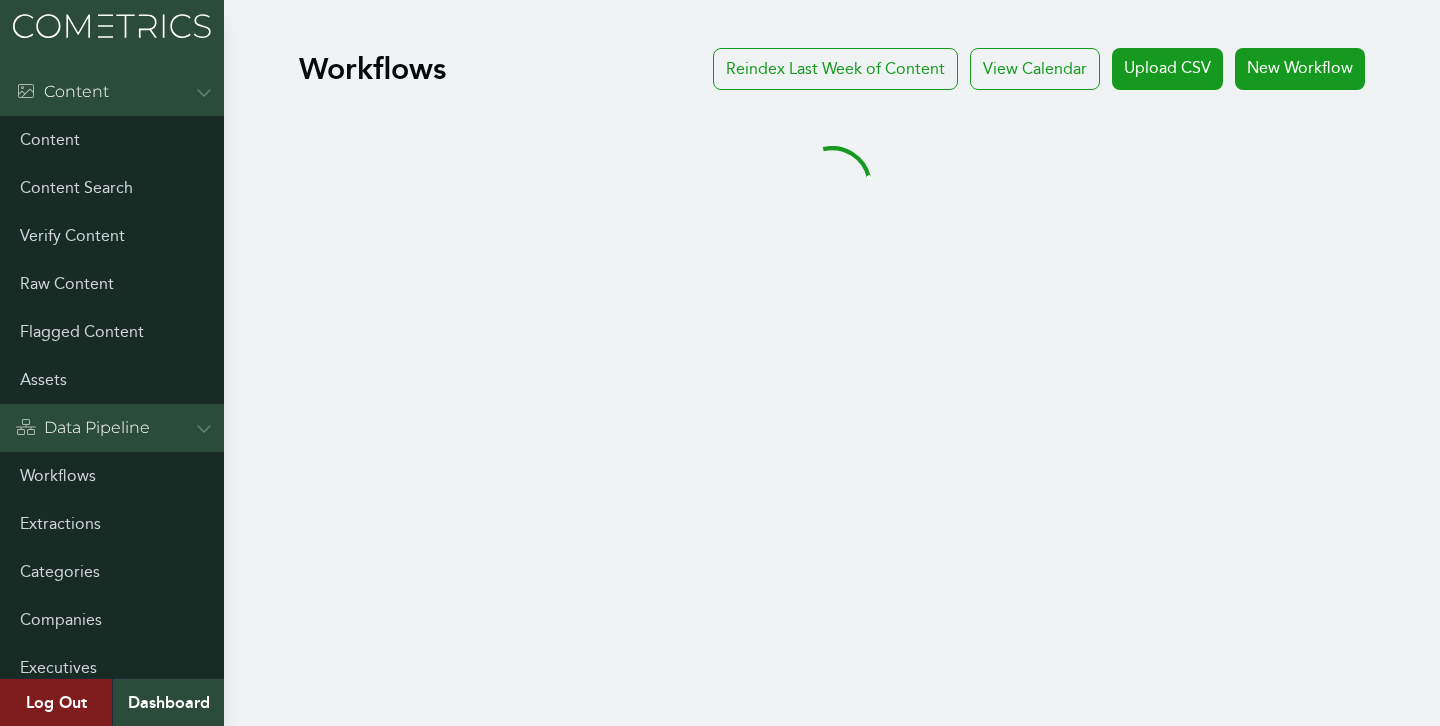 scroll, scrollTop: 0, scrollLeft: 0, axis: both 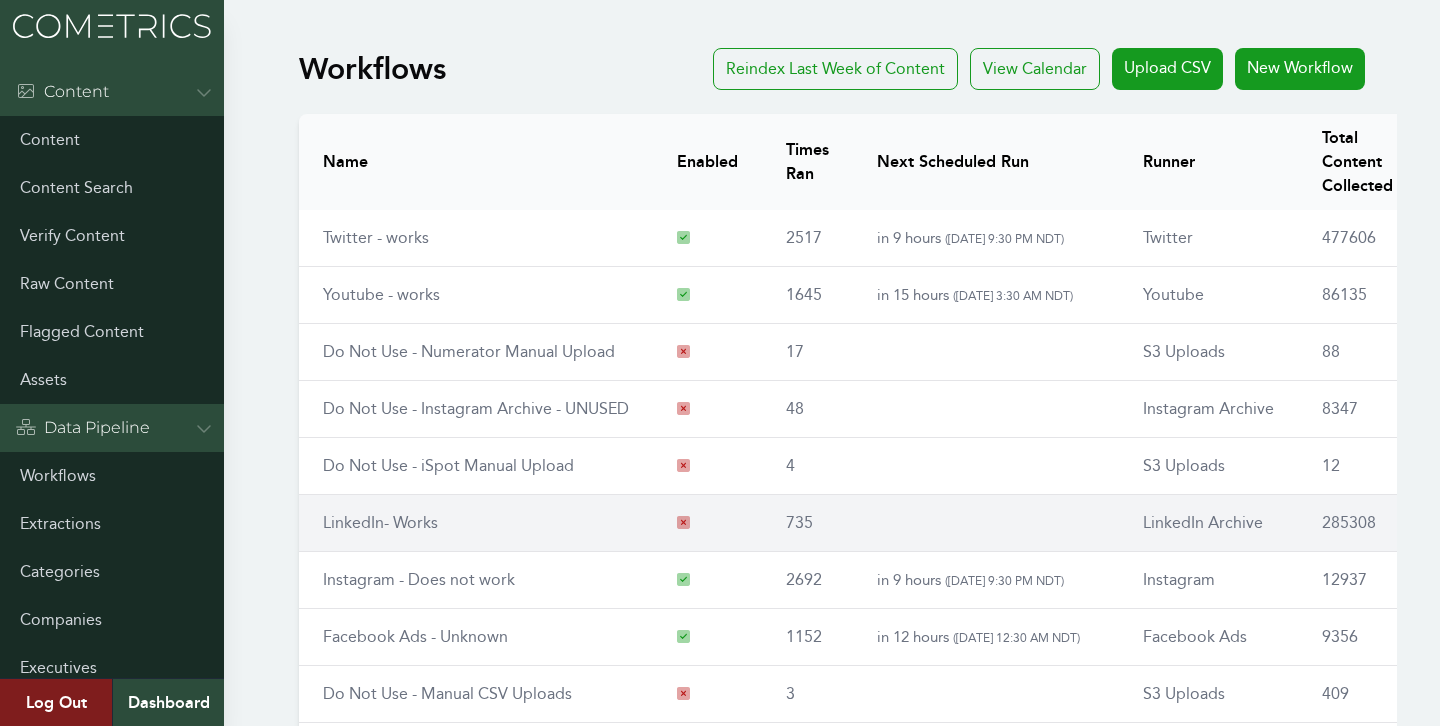 click on "LinkedIn- Works" at bounding box center [380, 522] 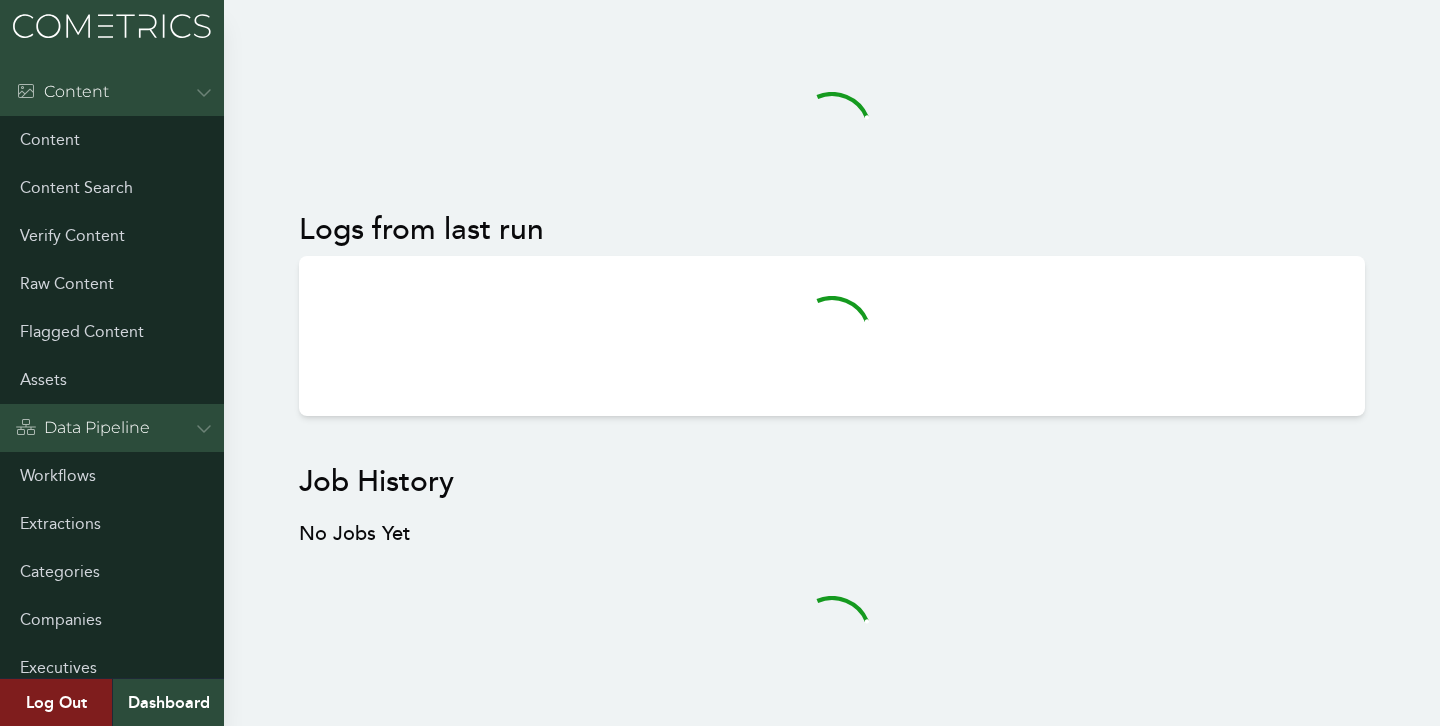 scroll, scrollTop: 0, scrollLeft: 0, axis: both 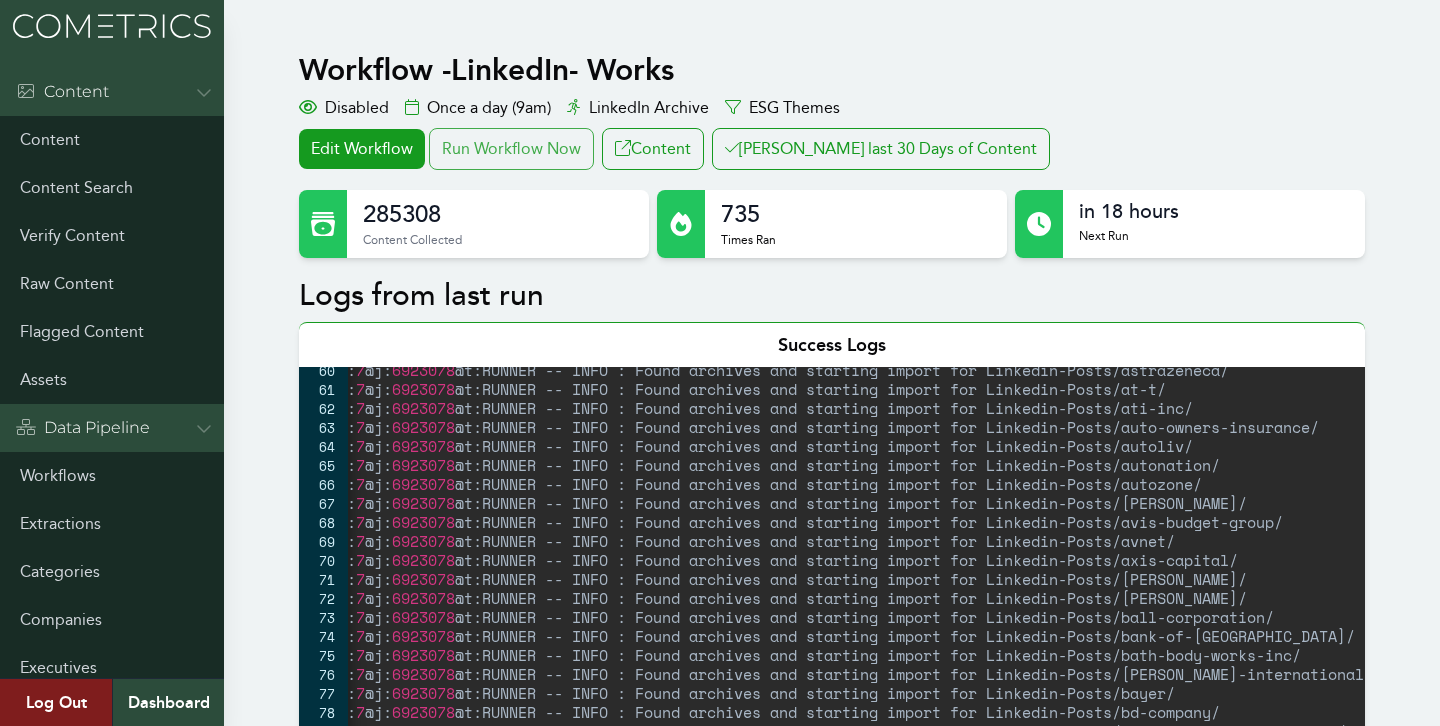 click on "Run Workflow Now" at bounding box center (511, 149) 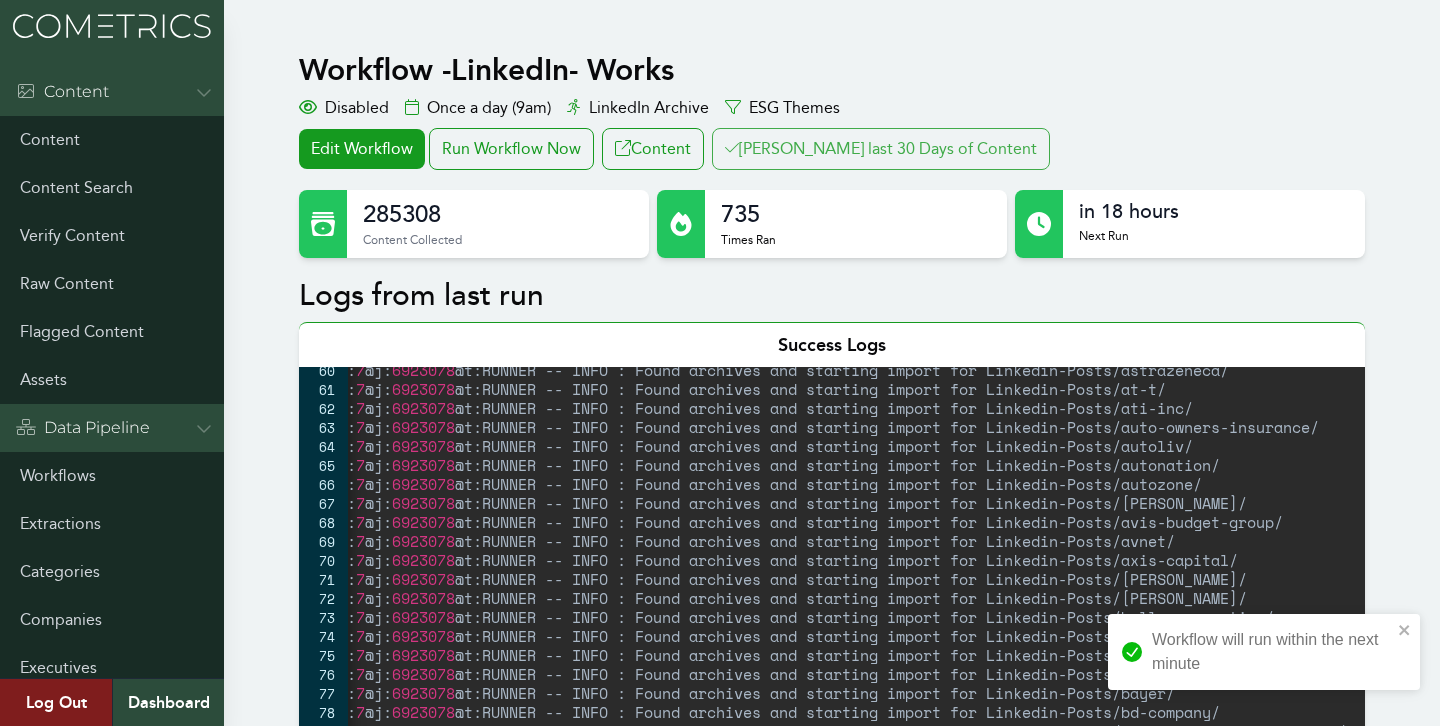 click on "Clair last 30 Days of Content" at bounding box center (881, 149) 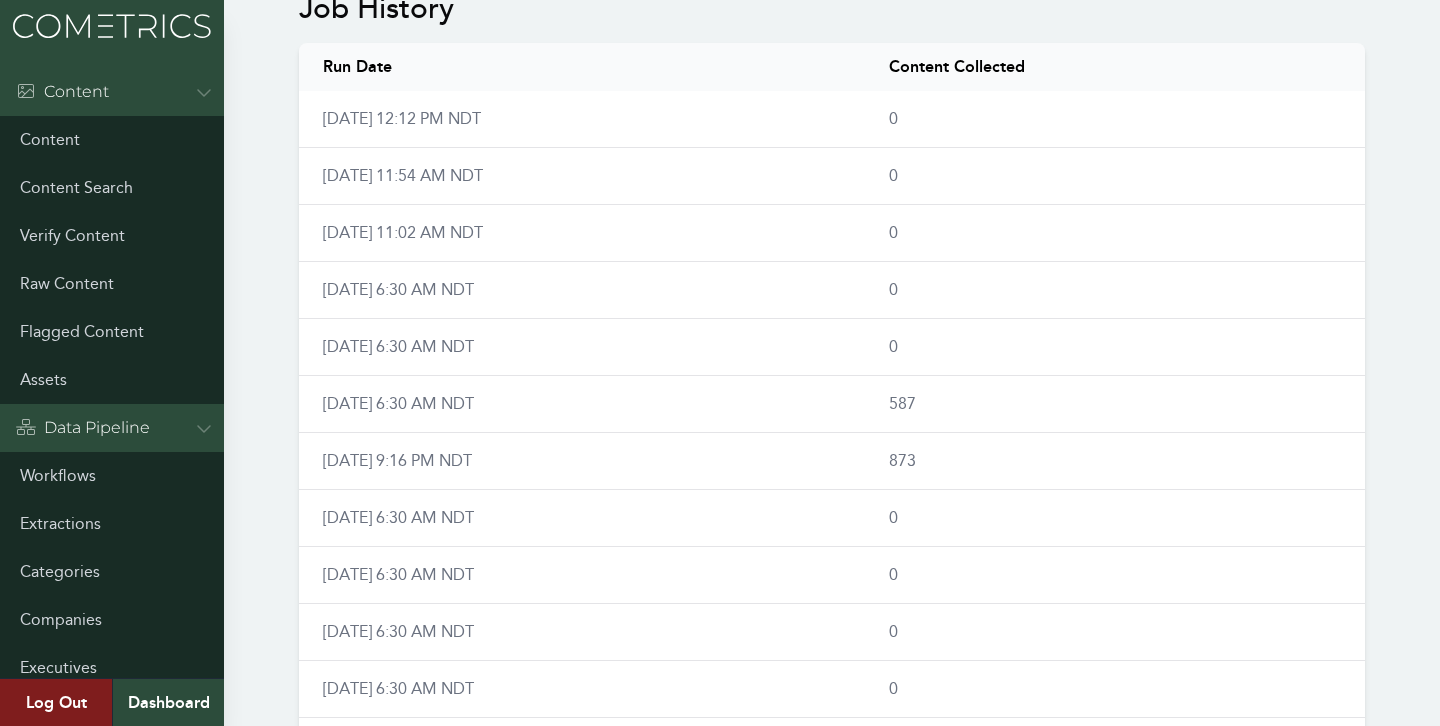 scroll, scrollTop: 1489, scrollLeft: 0, axis: vertical 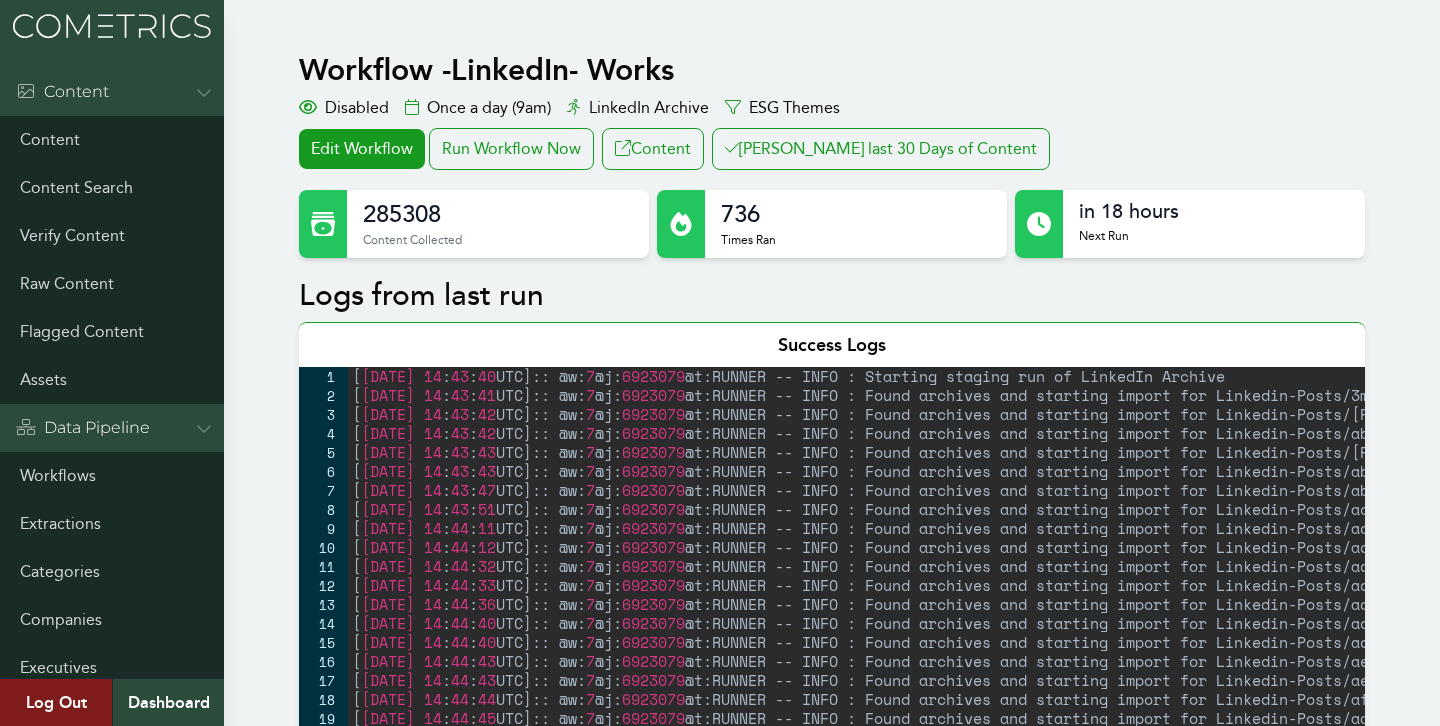 click on "Workflow -  LinkedIn- Works Disabled Once a day (9am) LinkedIn Archive ESG Themes Edit Workflow Run Workflow Now  Content  Clair last 30 Days of Content 285308 Content Collected 736 Times Ran in 18 hours Next Run Logs from last run Success Logs 1 2 3 4 5 6 7 8 9 10 11 12 13 14 15 16 17 18 19 20 21 22 23 24 25 26 27 28 [ 2025-07-10   14 : 43 : 40  UTC ] :: @w: 7  @j: 6923079  @t:RUNNER -- INFO : Starting staging run of LinkedIn Archive [ 2025-07-10   14 : 43 : 41  UTC ] :: @w: 7  @j: 6923079  @t:RUNNER -- INFO : Found archives and starting import for Linkedin-Posts/3m/ [ 2025-07-10   14 : 43 : 42  UTC ] :: @w: 7  @j: 6923079  @t:RUNNER -- INFO : Found archives and starting import for Linkedin-Posts/aaron-kwittken-inc/ [ 2025-07-10   14 : 43 : 42  UTC ] :: @w: 7  @j: 6923079  @t:RUNNER -- INFO : Found archives and starting import for Linkedin-Posts/ab-inbev/ [ 2025-07-10   14 : 43 : 43  UTC ] :: @w: 7  @j: 6923079 [ 2025-07-10   14 : 43 : 43  UTC ] :: @w: 7  @j: 6923079" at bounding box center (832, 1410) 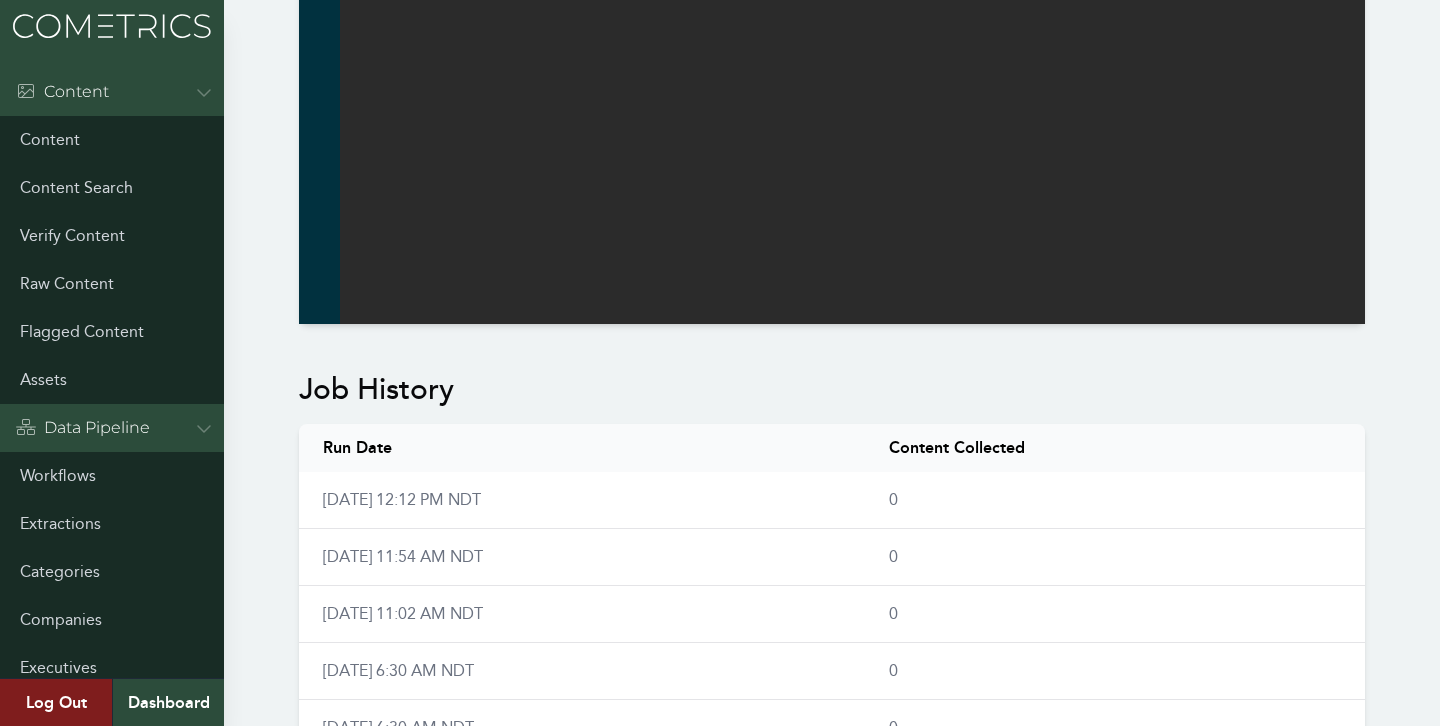 scroll, scrollTop: 1156, scrollLeft: 0, axis: vertical 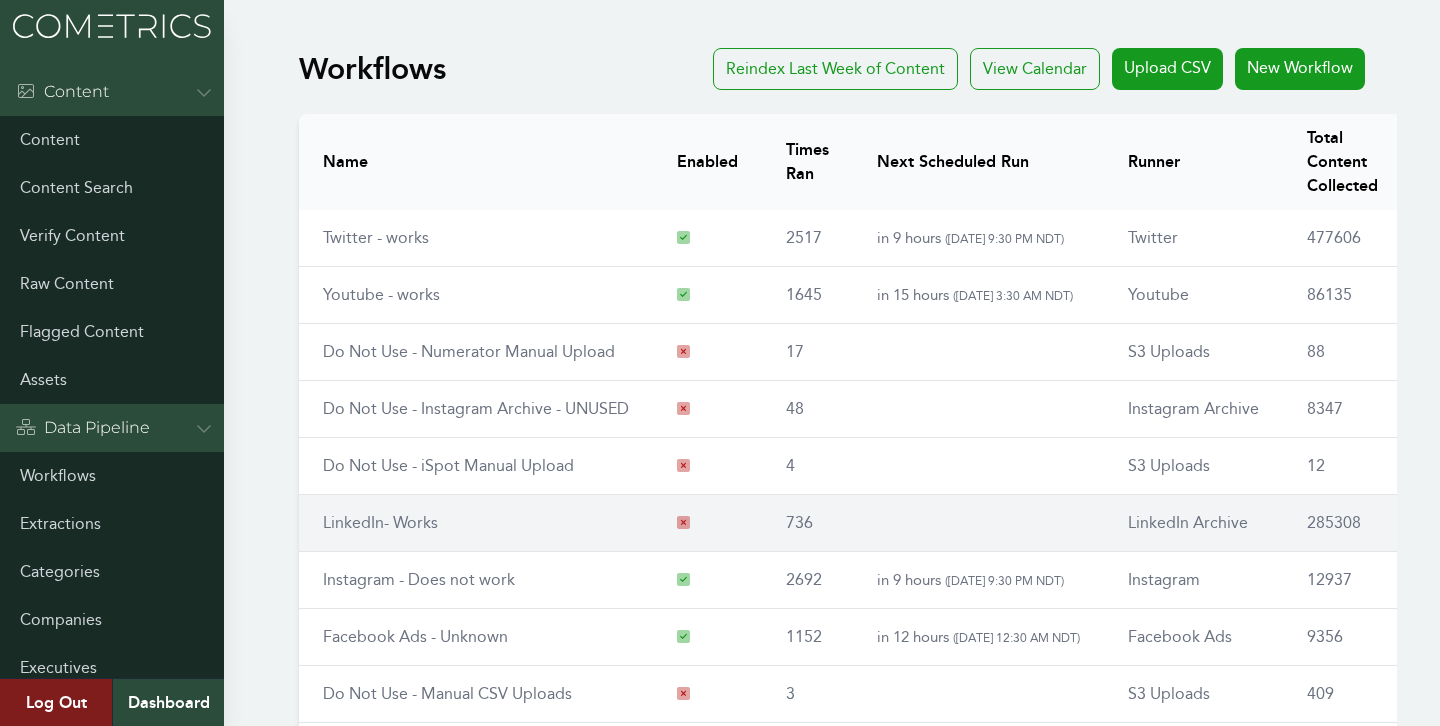 click on "LinkedIn- Works" at bounding box center [380, 522] 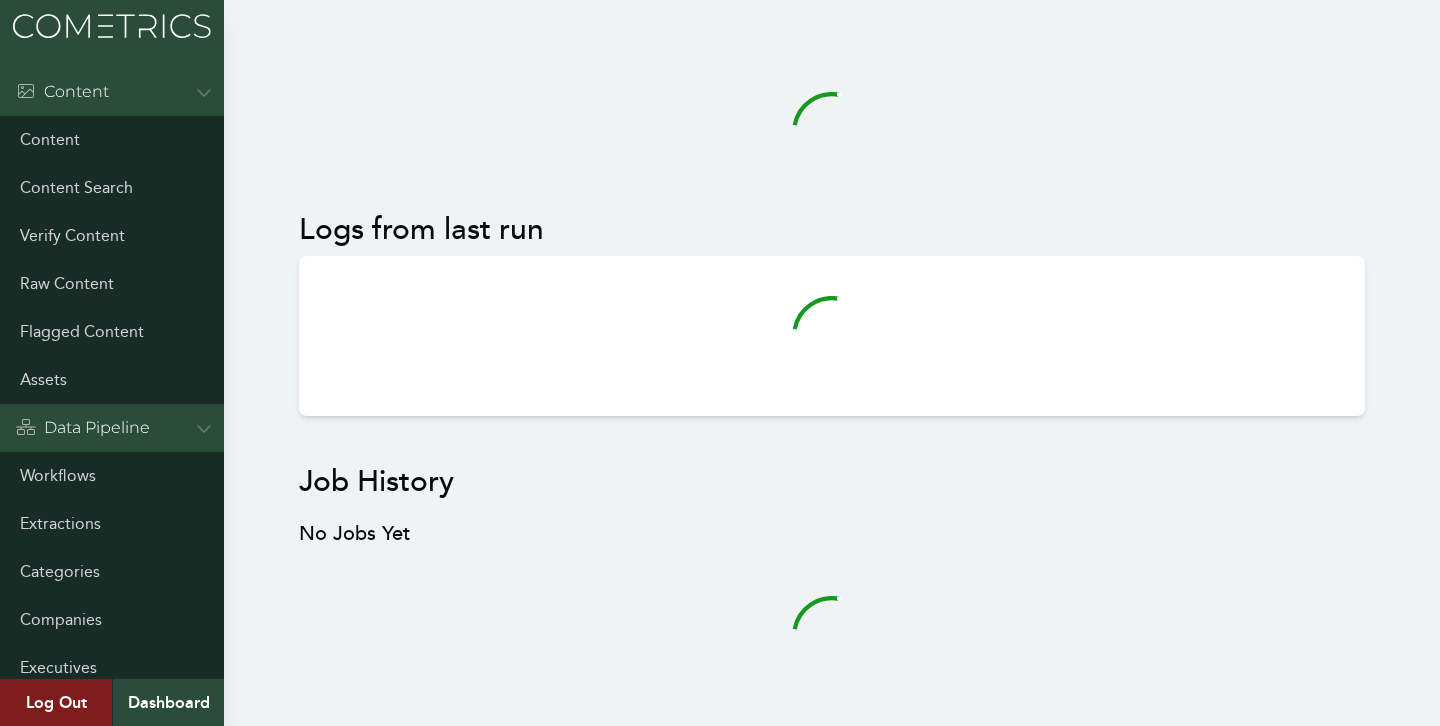 scroll, scrollTop: 0, scrollLeft: 0, axis: both 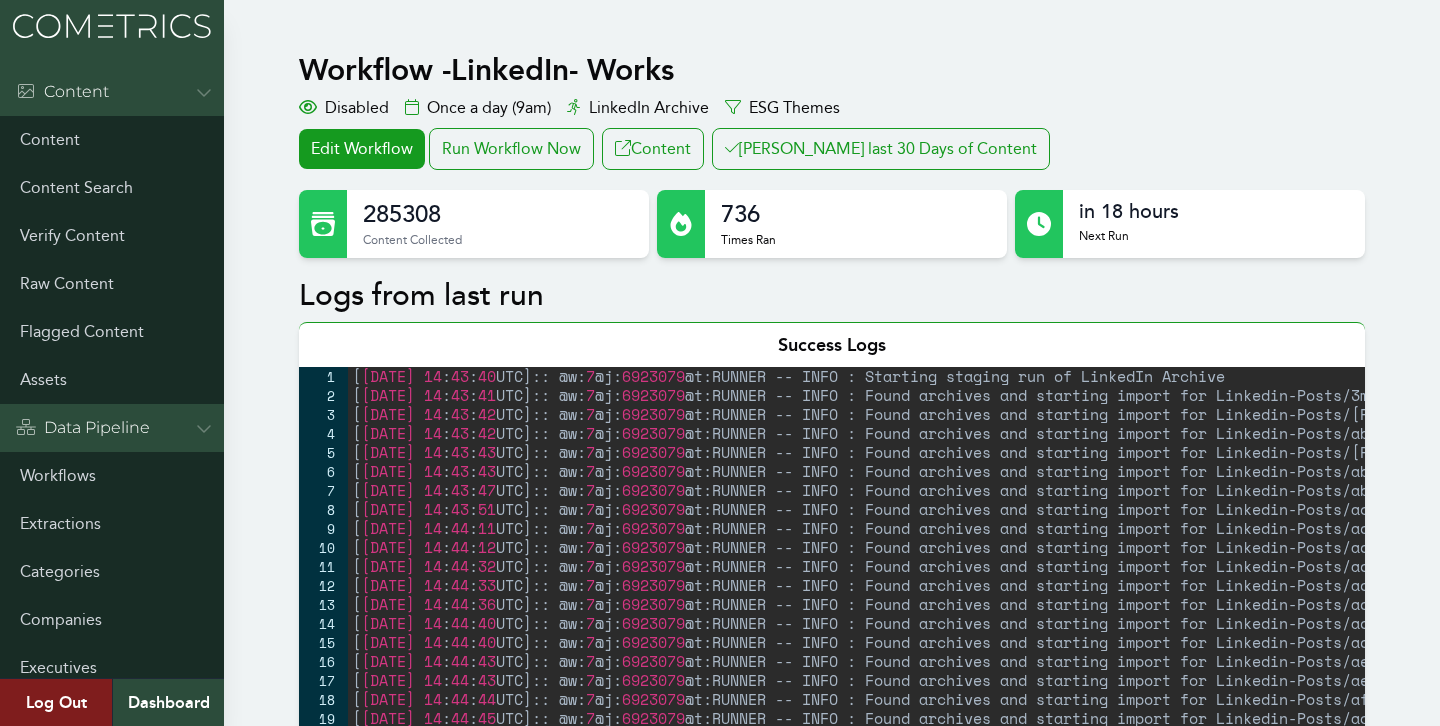 click on "Workflow -  LinkedIn- Works Disabled Once a day (9am) LinkedIn Archive ESG Themes Edit Workflow Run Workflow Now  Content  Clair last 30 Days of Content 285308 Content Collected 736 Times Ran in 18 hours Next Run Logs from last run Success Logs 1 2 3 4 5 6 7 8 9 10 11 12 13 14 15 16 17 18 19 20 21 22 23 24 25 26 27 28 [ 2025-07-10   14 : 43 : 40  UTC ] :: @w: 7  @j: 6923079  @t:RUNNER -- INFO : Starting staging run of LinkedIn Archive [ 2025-07-10   14 : 43 : 41  UTC ] :: @w: 7  @j: 6923079  @t:RUNNER -- INFO : Found archives and starting import for Linkedin-Posts/3m/ [ 2025-07-10   14 : 43 : 42  UTC ] :: @w: 7  @j: 6923079  @t:RUNNER -- INFO : Found archives and starting import for Linkedin-Posts/aaron-kwittken-inc/ [ 2025-07-10   14 : 43 : 42  UTC ] :: @w: 7  @j: 6923079  @t:RUNNER -- INFO : Found archives and starting import for Linkedin-Posts/ab-inbev/ [ 2025-07-10   14 : 43 : 43  UTC ] :: @w: 7  @j: 6923079 [ 2025-07-10   14 : 43 : 43  UTC ] :: @w:" at bounding box center (720, 1410) 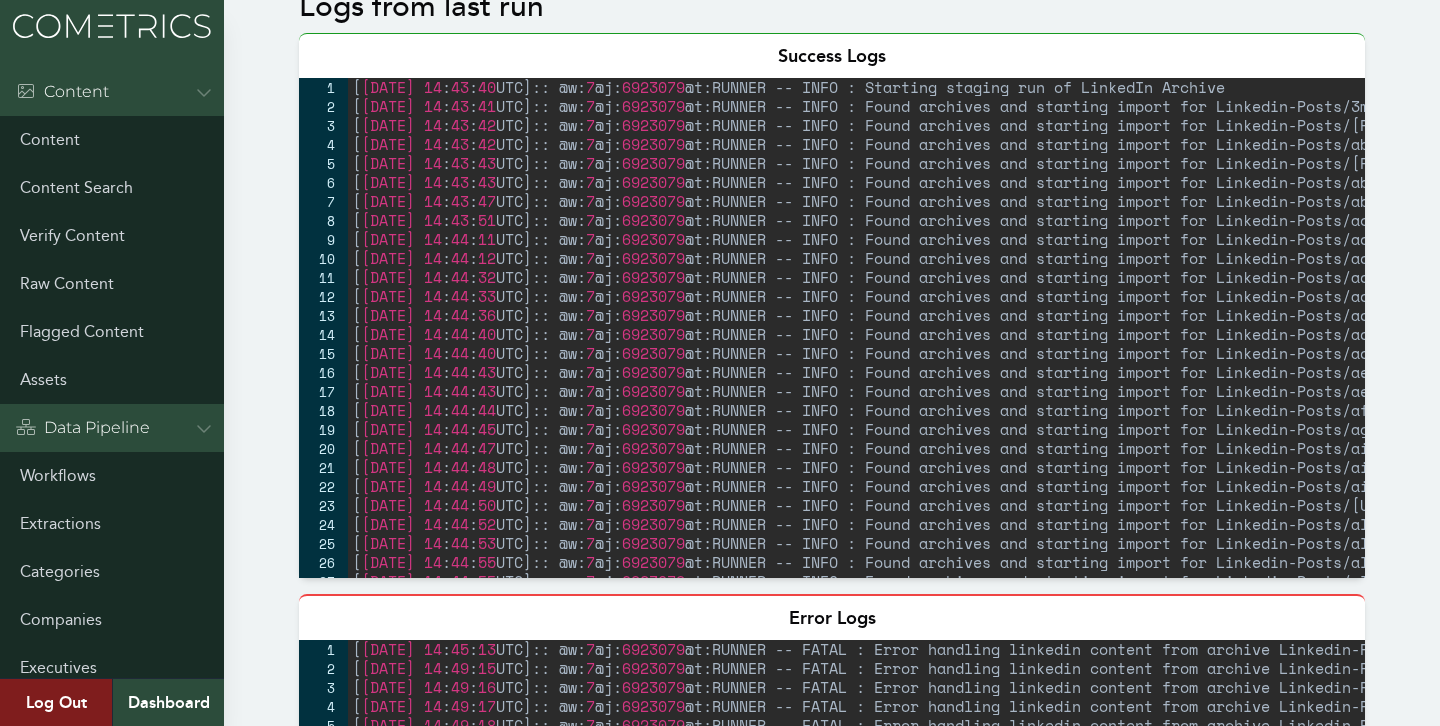 scroll, scrollTop: 0, scrollLeft: 0, axis: both 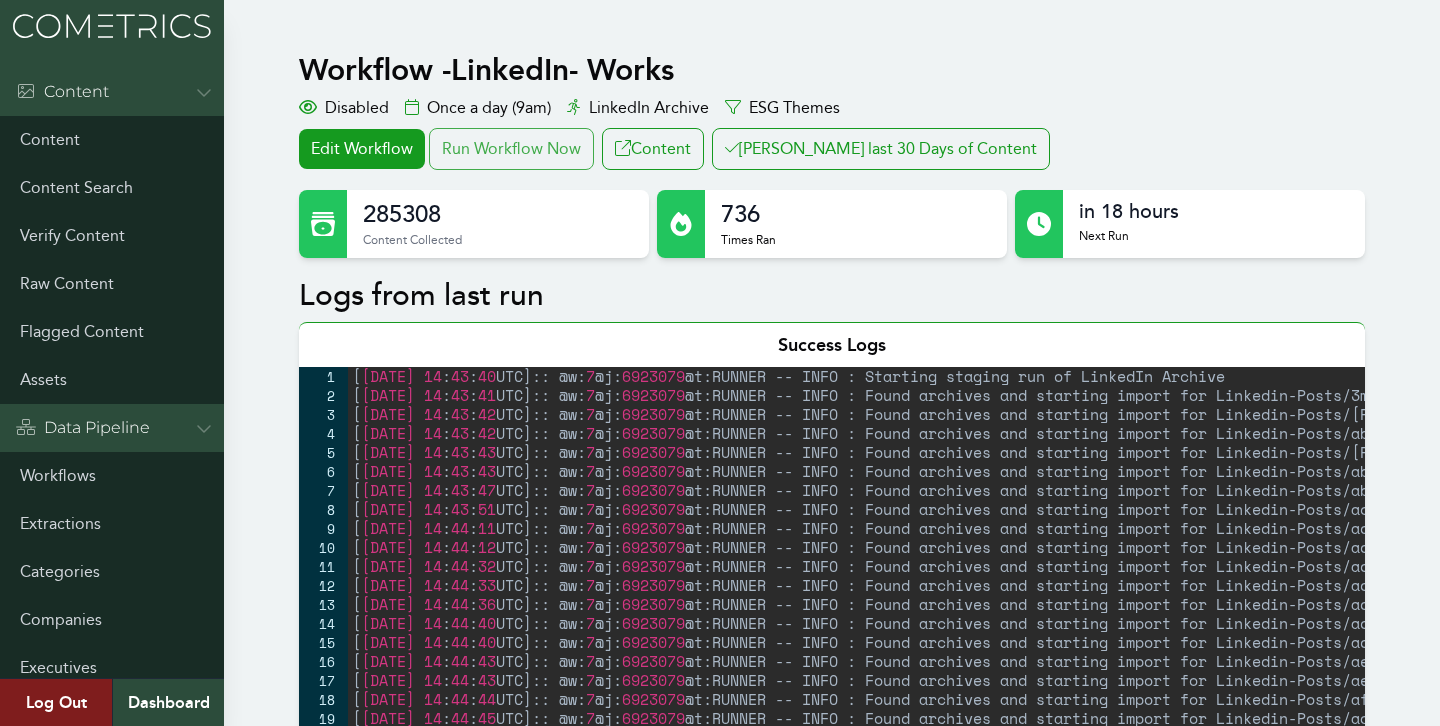 click on "Run Workflow Now" at bounding box center (511, 149) 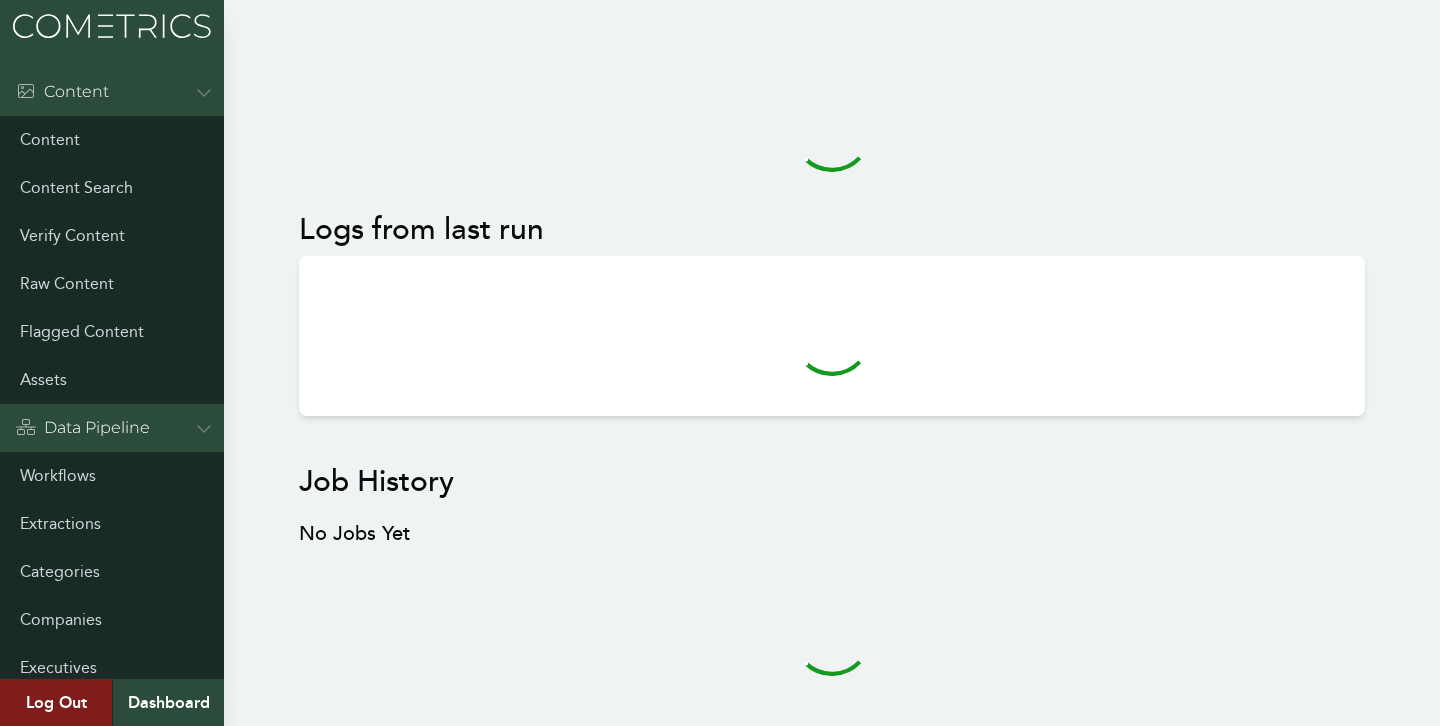 scroll, scrollTop: 0, scrollLeft: 0, axis: both 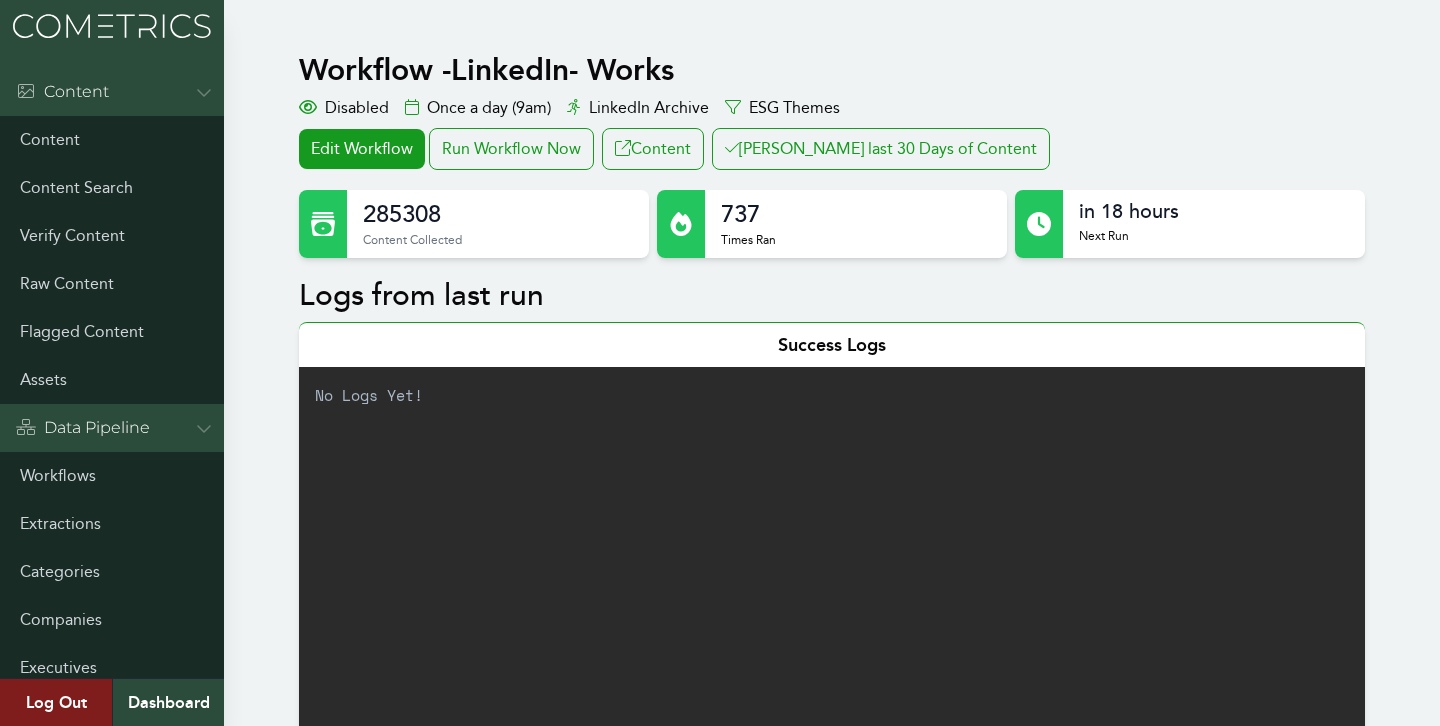 click on "Workflow -  LinkedIn- Works Disabled Once a day (9am) LinkedIn Archive ESG Themes Edit Workflow Run Workflow Now  Content  Clair last 30 Days of Content 285308 Content Collected 737 Times Ran in 18 hours Next Run Logs from last run Success Logs No Logs Yet! Error Logs No logs yet, this is very good. Job History Run Date Content Collected [DATE] 12:54 PM NDT 0 [DATE] 12:12 PM NDT 0 [DATE] 11:54 AM NDT 0 [DATE] 11:02 AM NDT 0 [DATE] 6:30 AM NDT 0 [DATE] 6:30 AM NDT 0 [DATE] 6:30 AM NDT 587 [DATE] 9:16 PM NDT 873 [DATE] 6:30 AM NDT 0 [DATE] 6:30 AM NDT 0 [DATE] 6:30 AM NDT 0 [DATE] 6:30 AM NDT 0 [DATE] 6:30 AM NDT 0 [DATE] 11:33 AM NDT 152 [DATE] 6:30 AM NDT 0 [DATE] 6:30 AM NDT 0 [DATE] 6:48 AM NDT 0 [DATE] 6:30 AM NDT 0 [DATE] 7:21 AM NDT 0 [DATE] 6:30 AM NDT 0" at bounding box center [720, 1410] 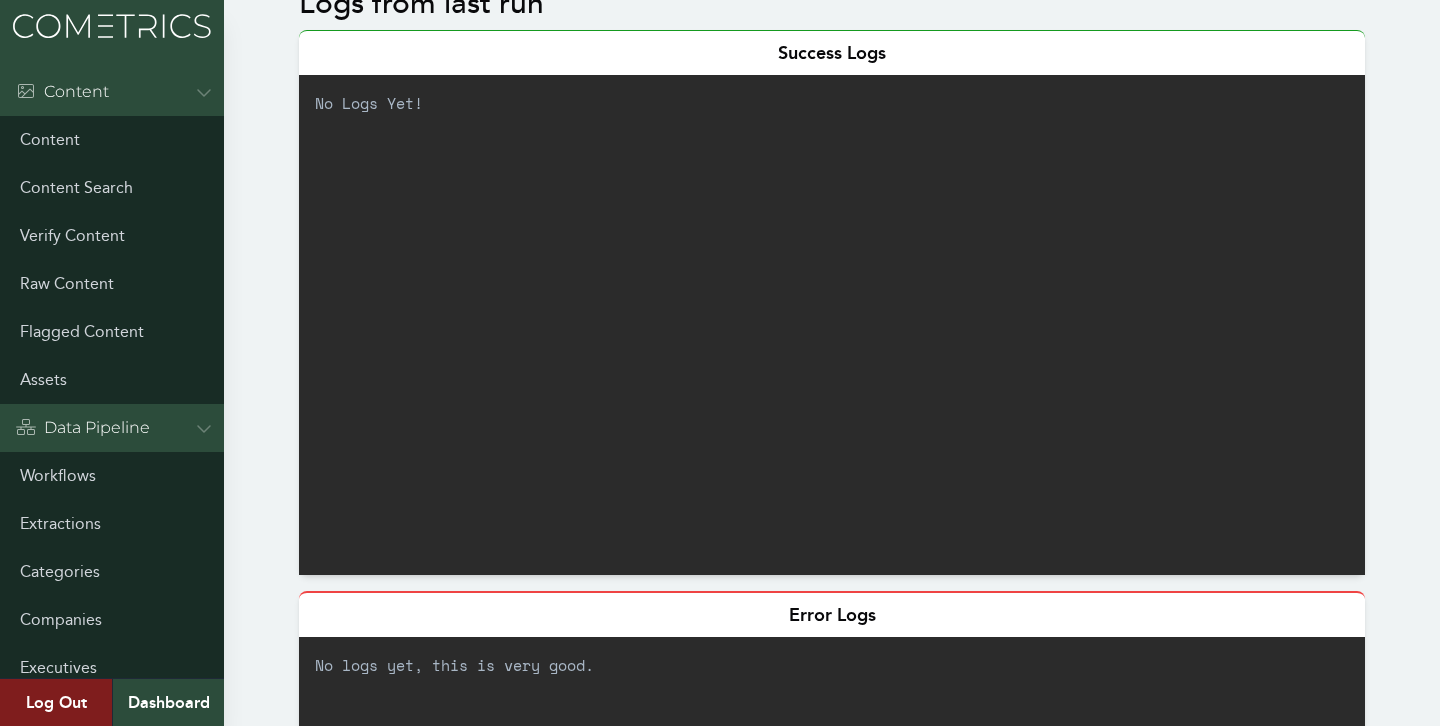 scroll, scrollTop: 544, scrollLeft: 0, axis: vertical 